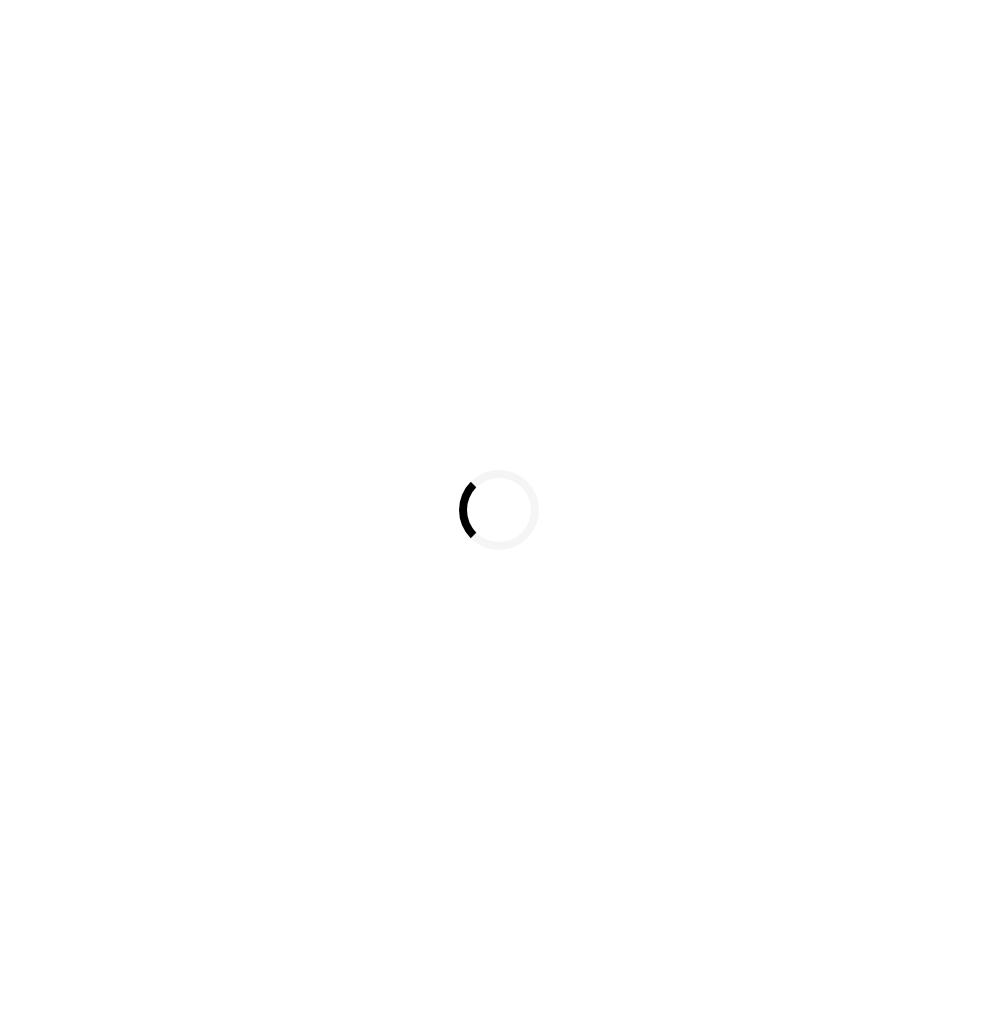 scroll, scrollTop: 0, scrollLeft: 0, axis: both 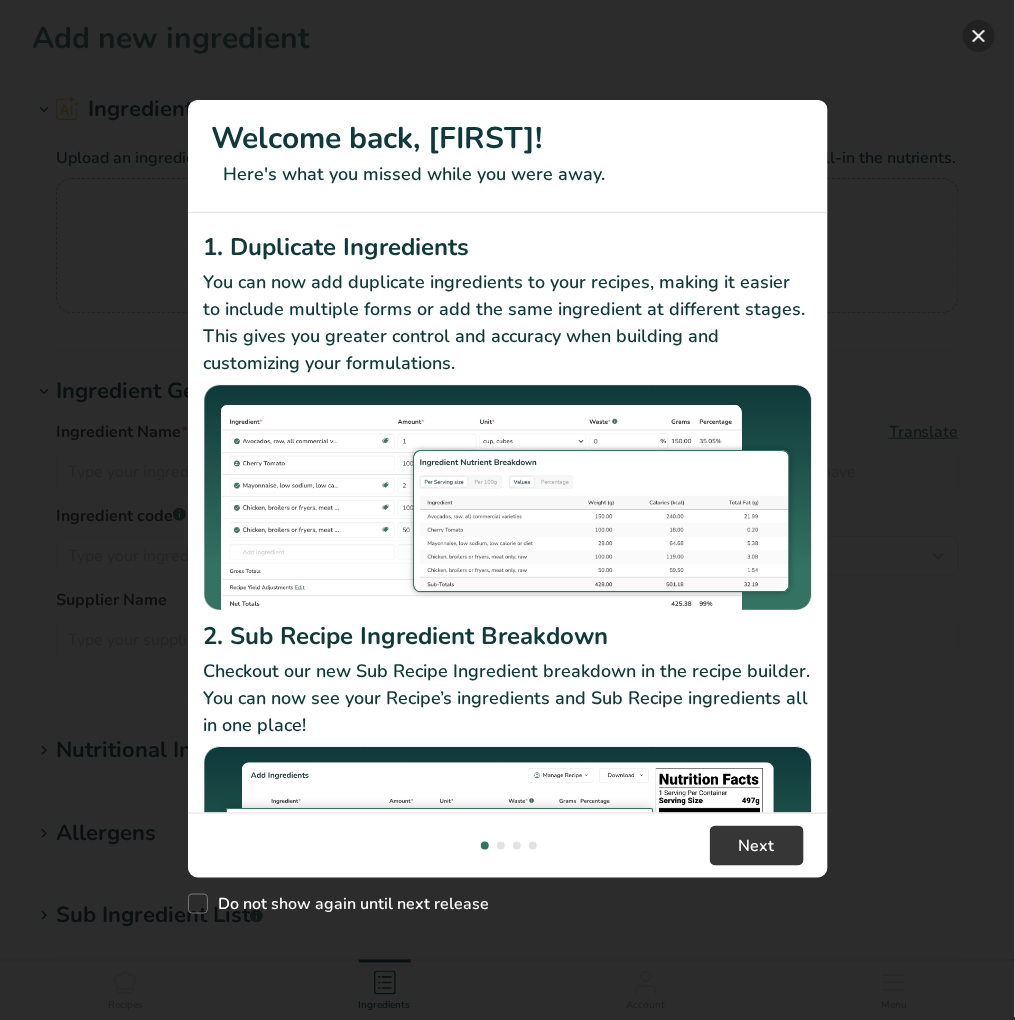 click at bounding box center [979, 36] 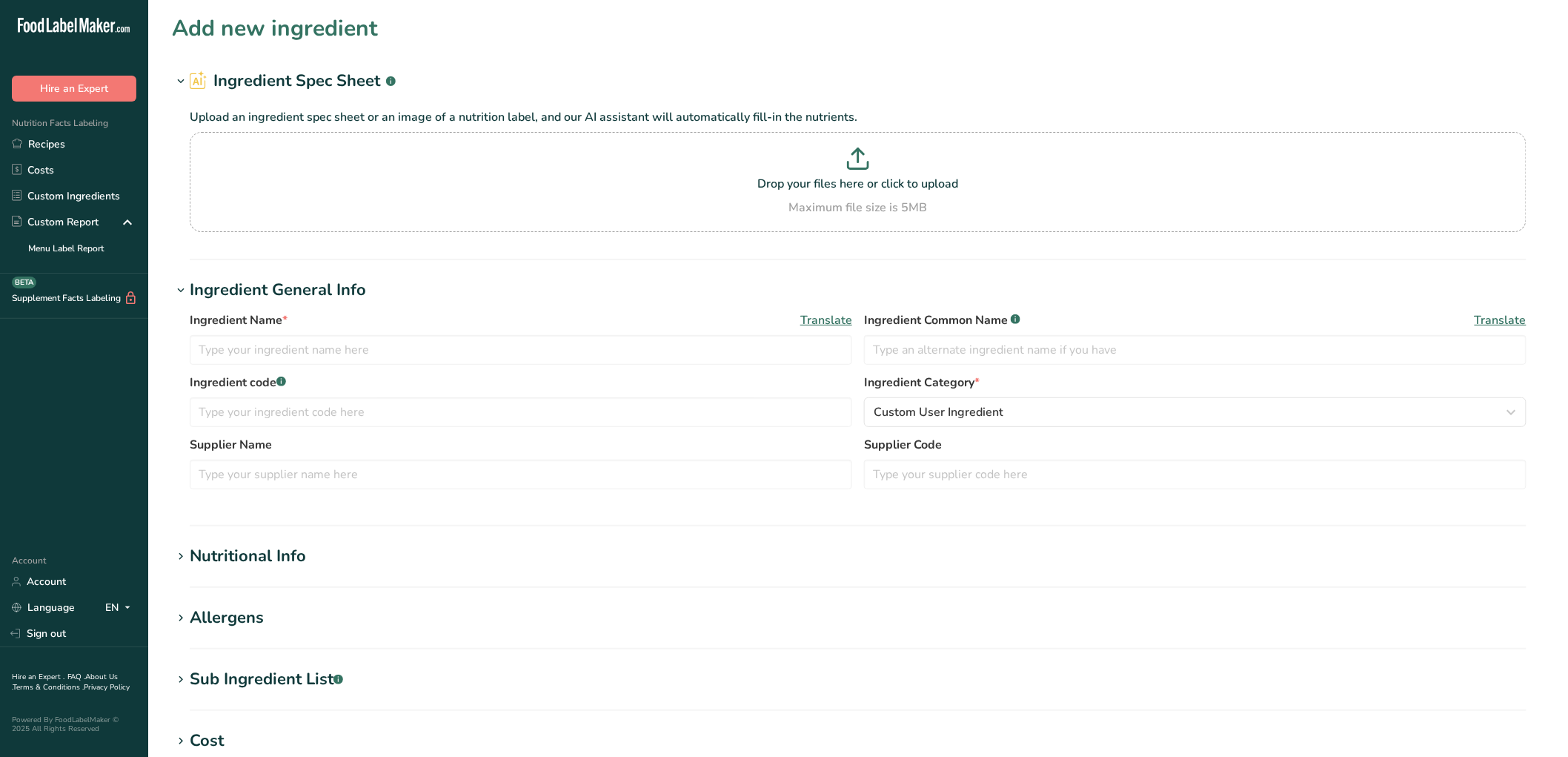 click on ".a-20{fill:#fff;}" 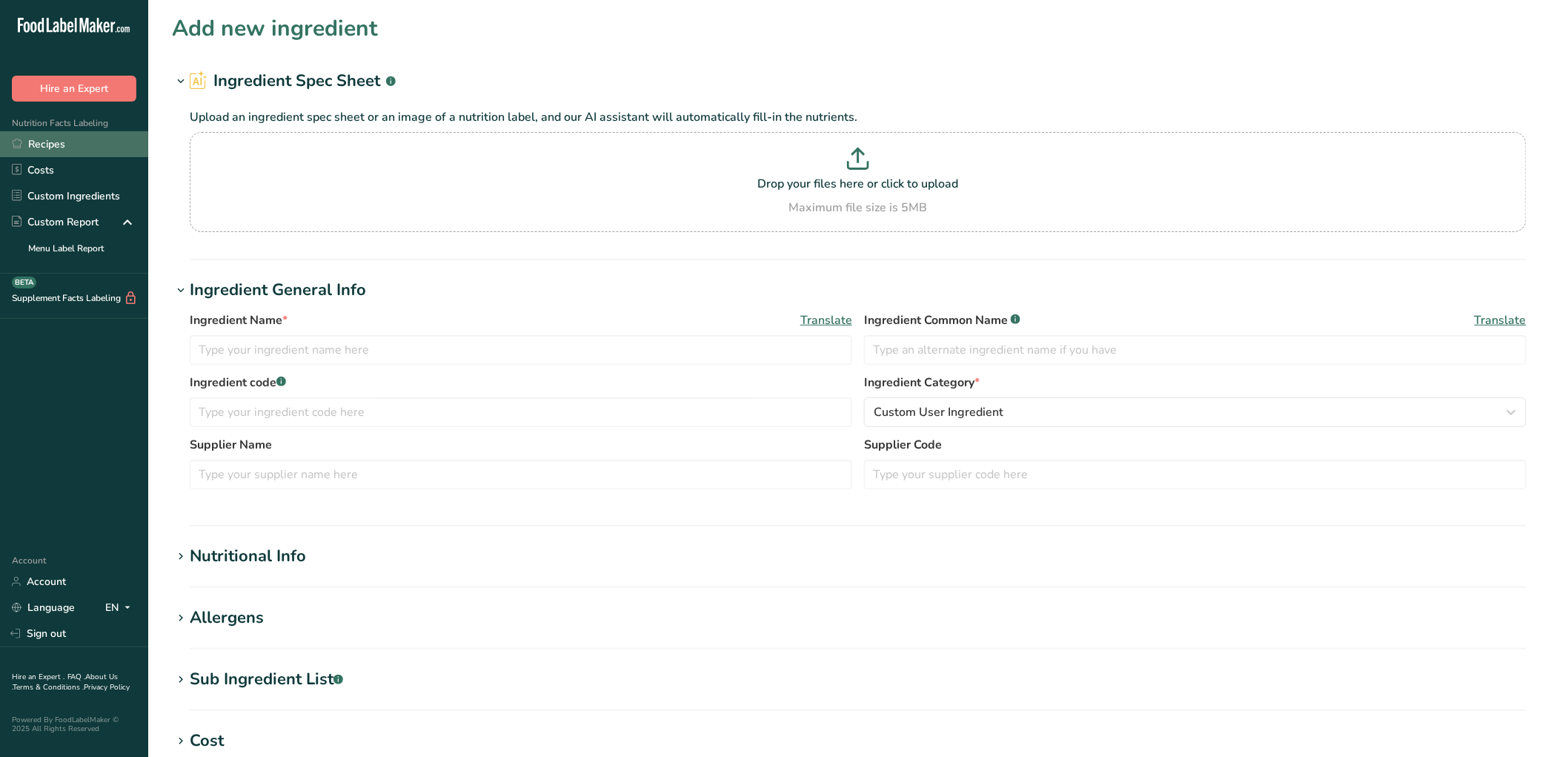 click on "Recipes" at bounding box center [74, 144] 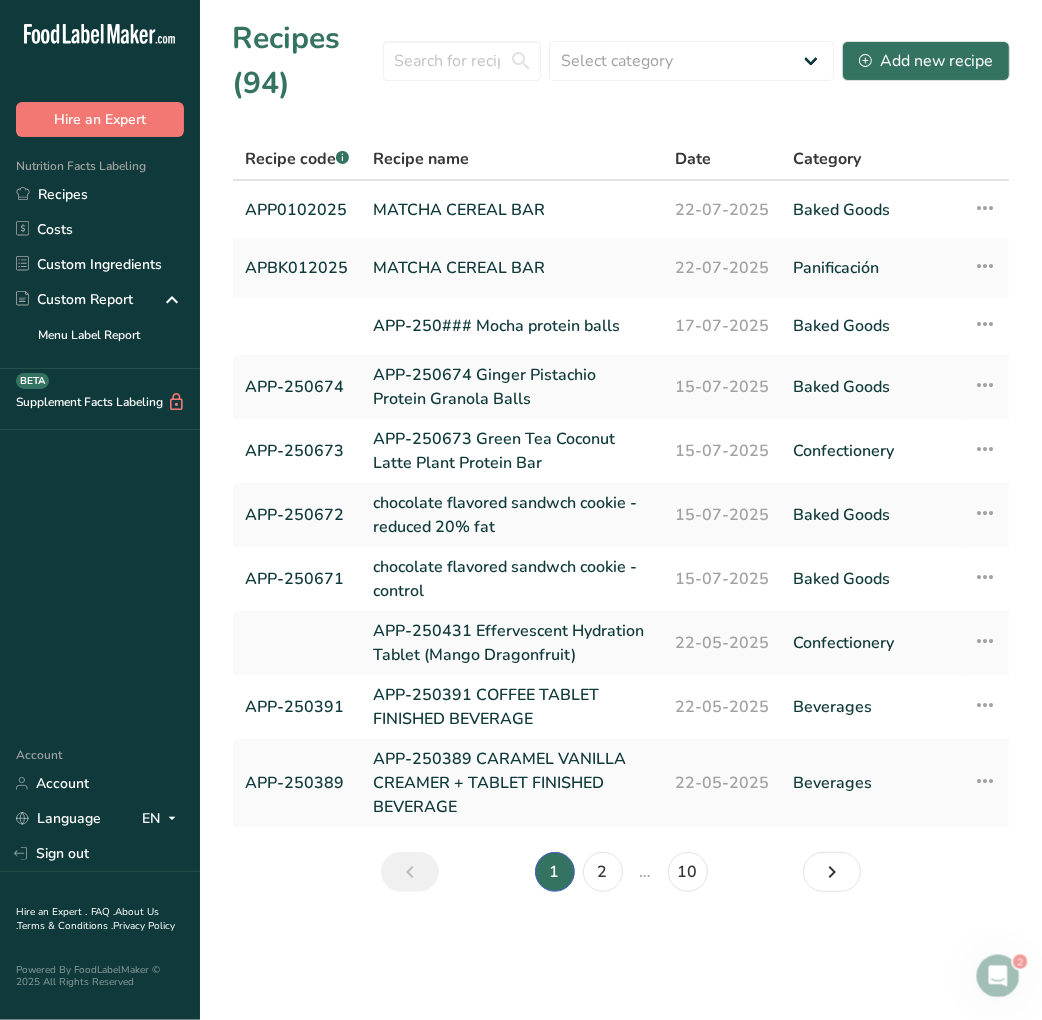 scroll, scrollTop: 0, scrollLeft: 0, axis: both 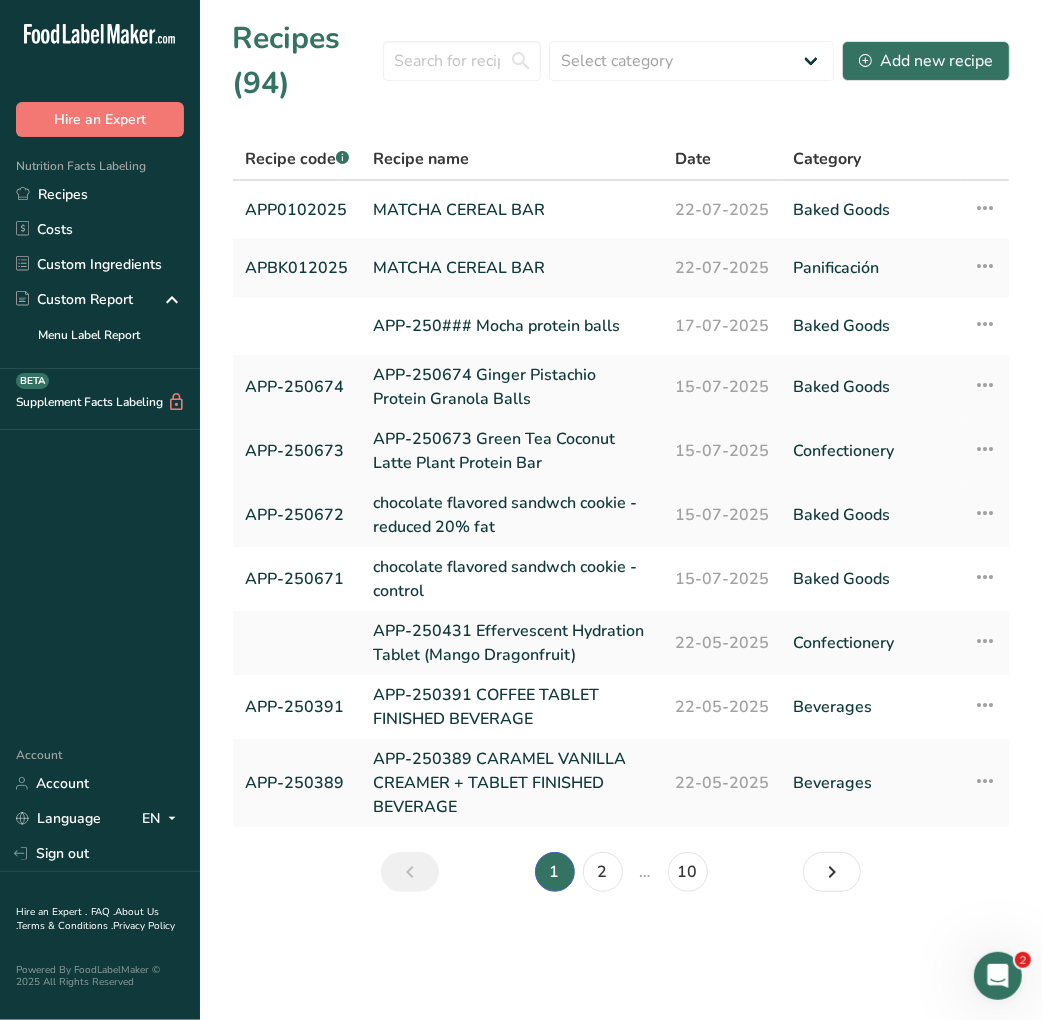 click on "APP-250673 Green Tea Coconut Latte Plant Protein Bar" at bounding box center [512, 451] 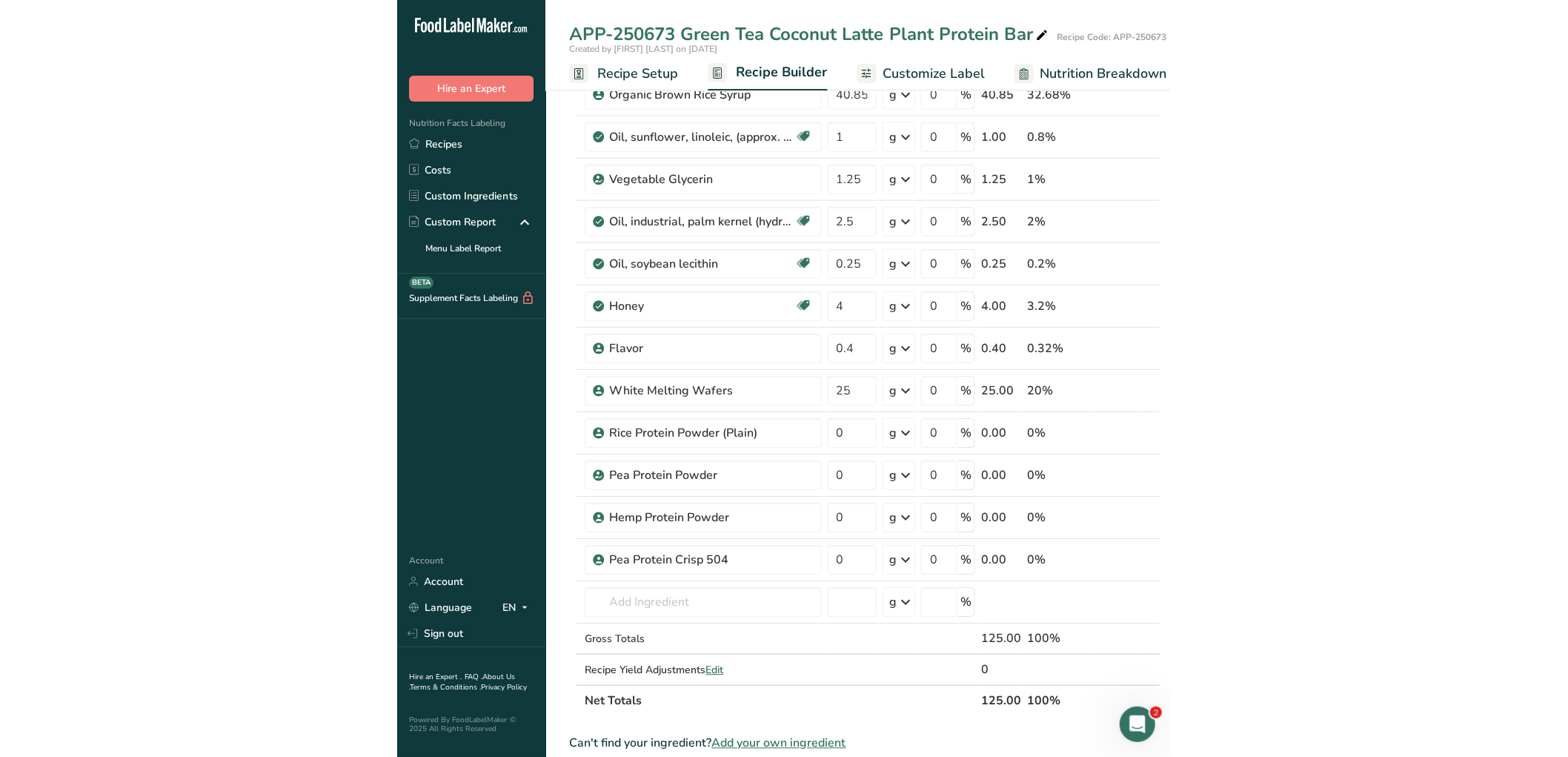 scroll, scrollTop: 494, scrollLeft: 0, axis: vertical 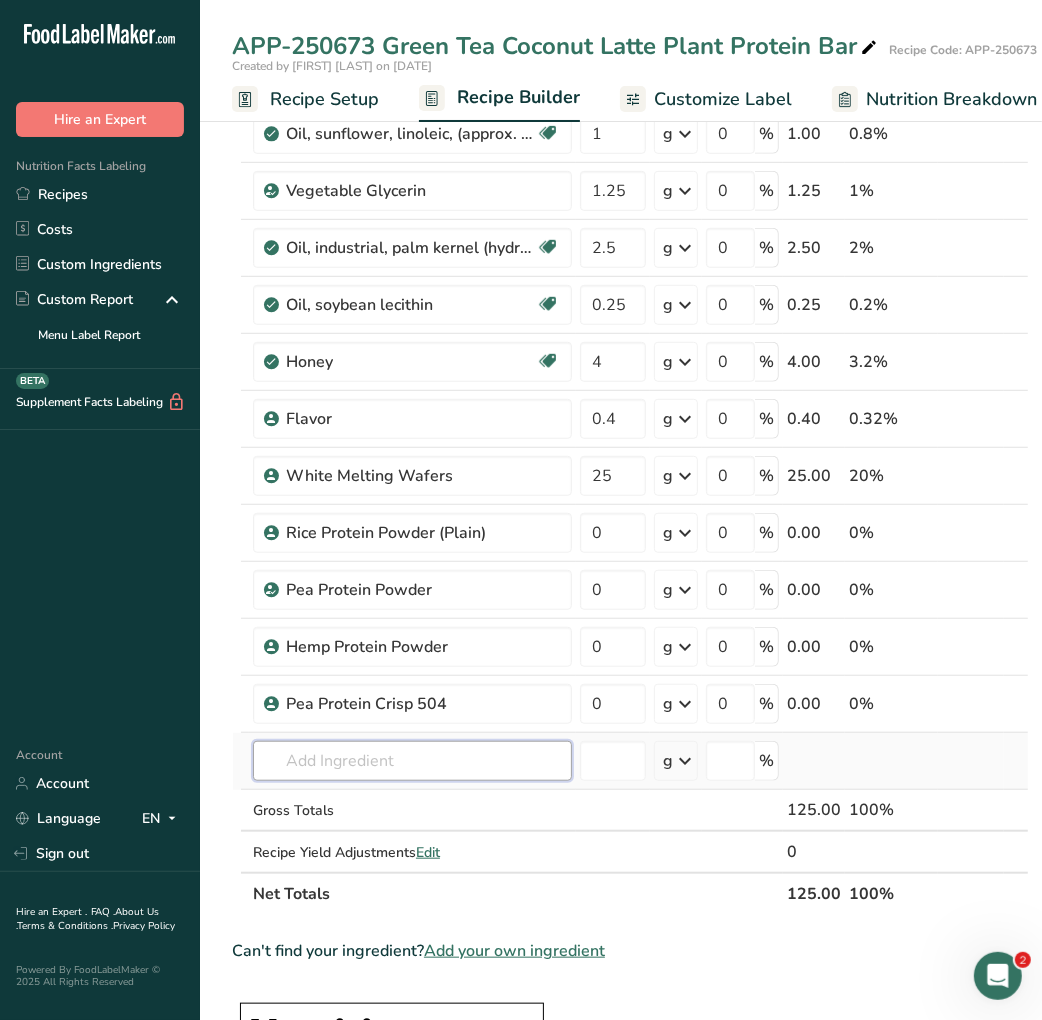click at bounding box center [412, 761] 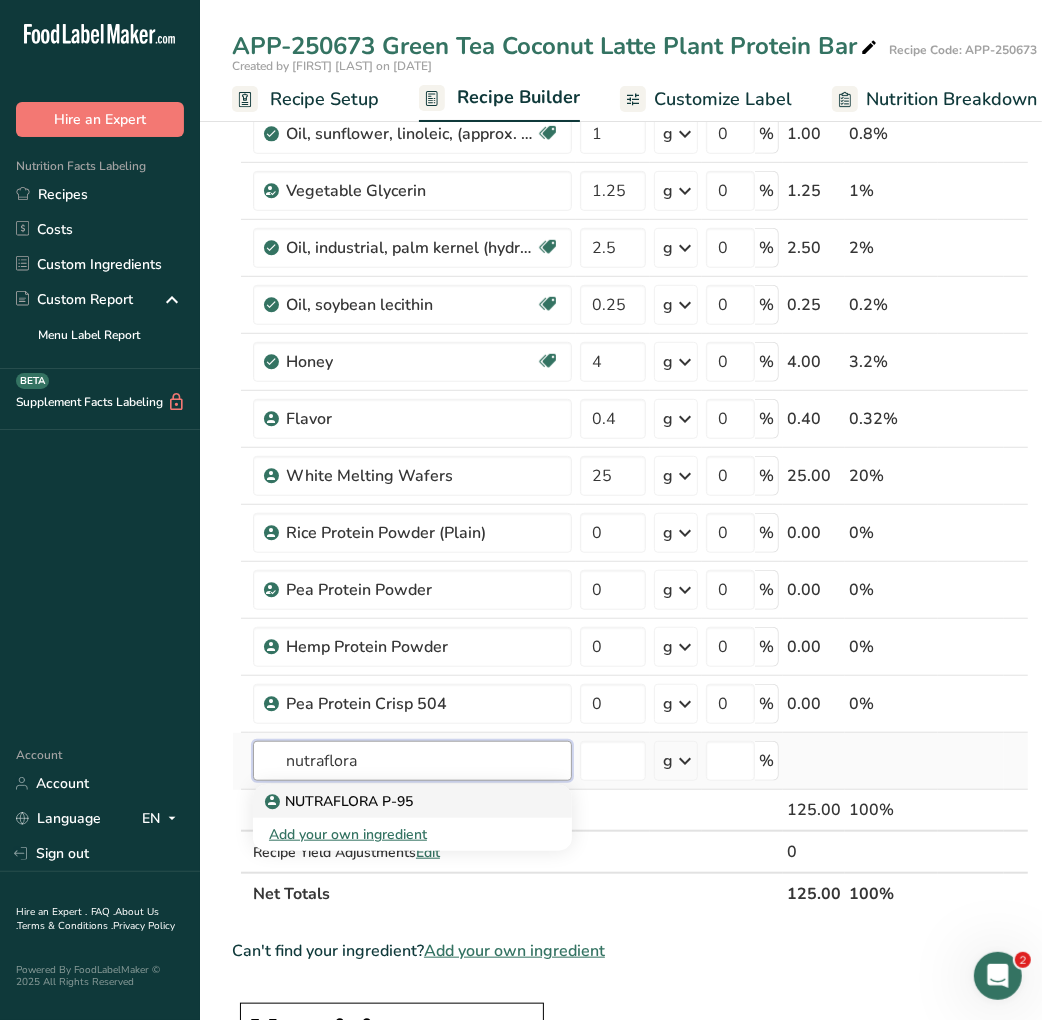 type on "nutraflora" 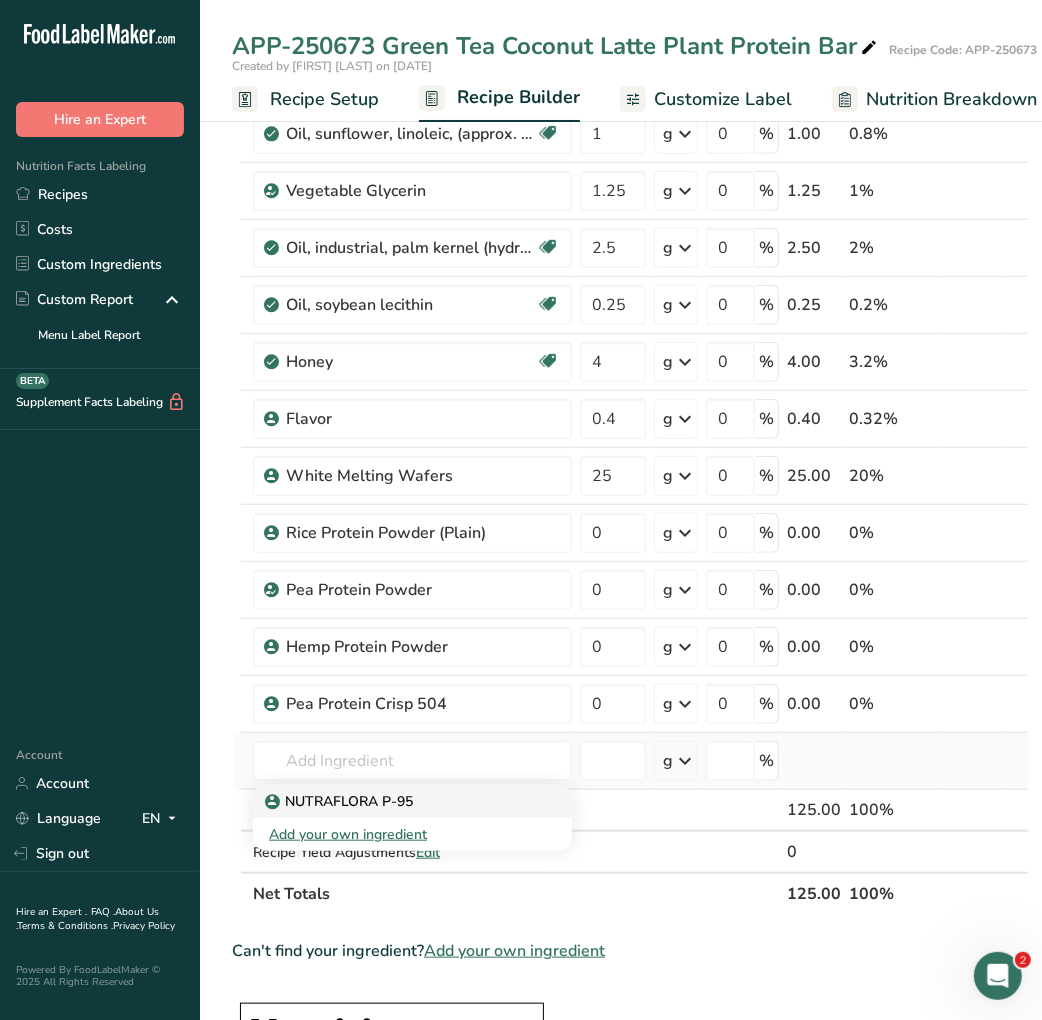 click on "NUTRAFLORA P-95" at bounding box center (341, 801) 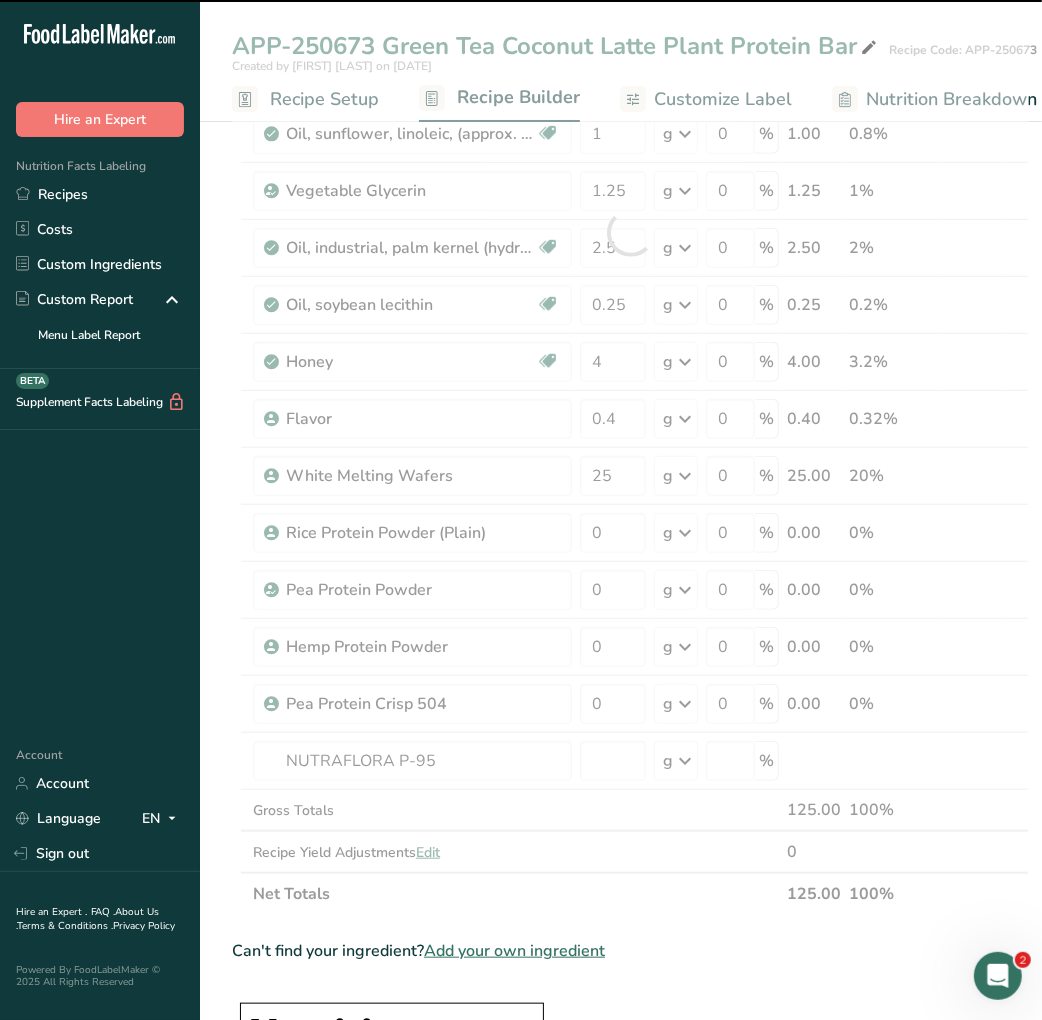 type on "0" 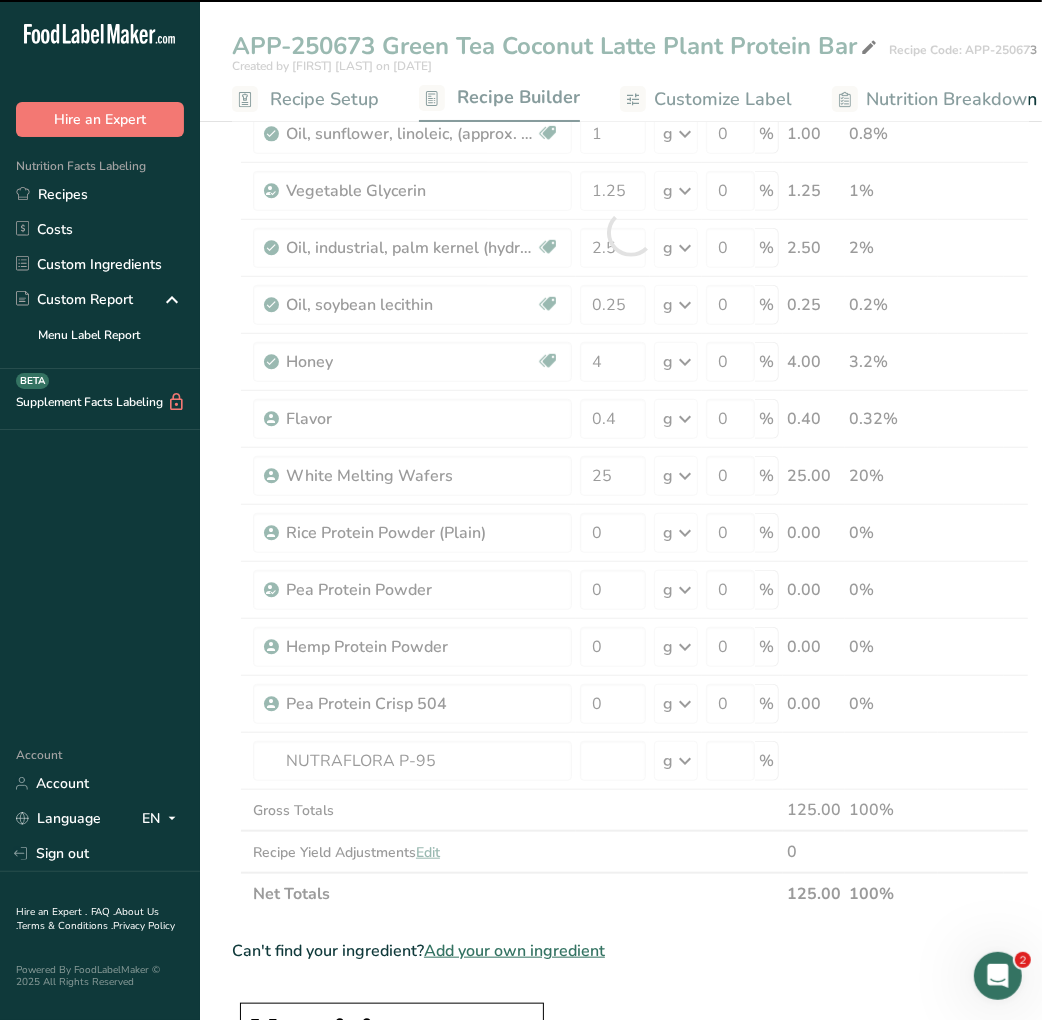 type on "0" 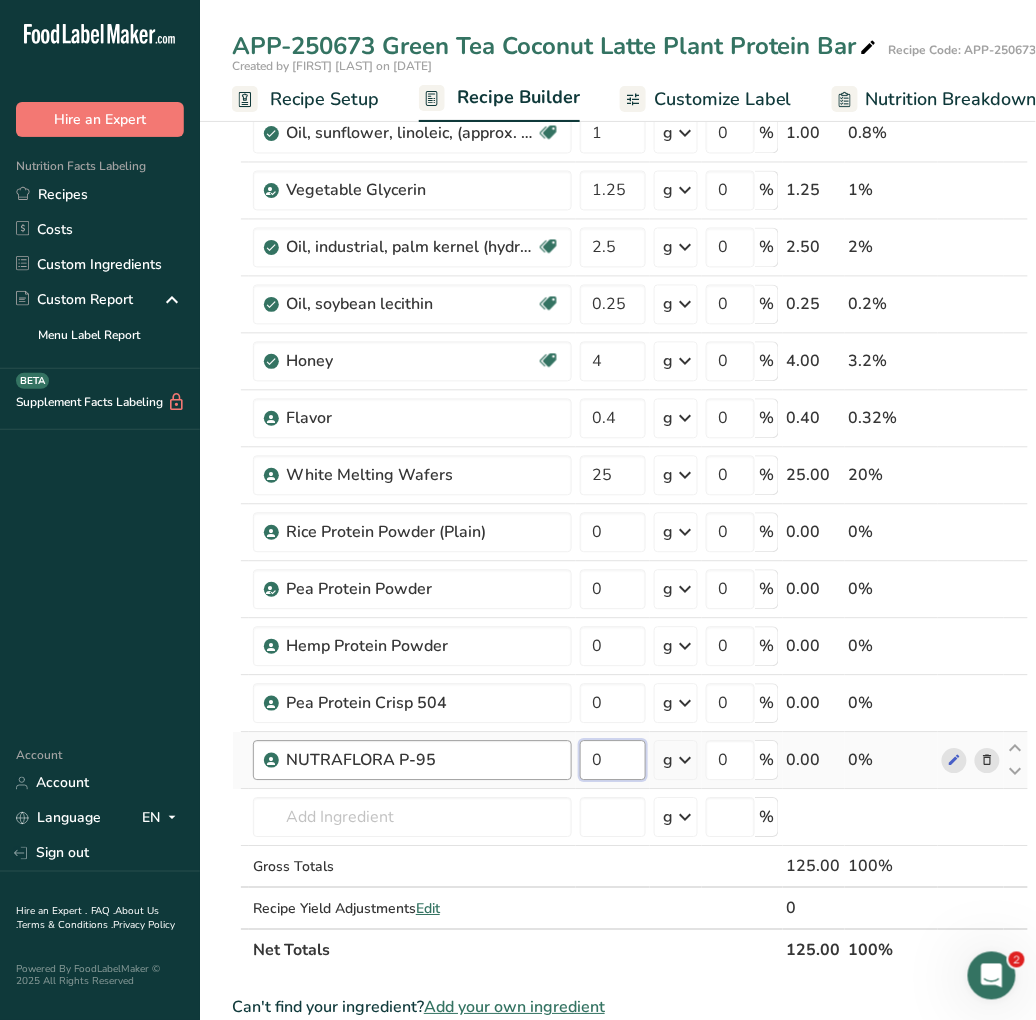 drag, startPoint x: 614, startPoint y: 764, endPoint x: 566, endPoint y: 774, distance: 49.0306 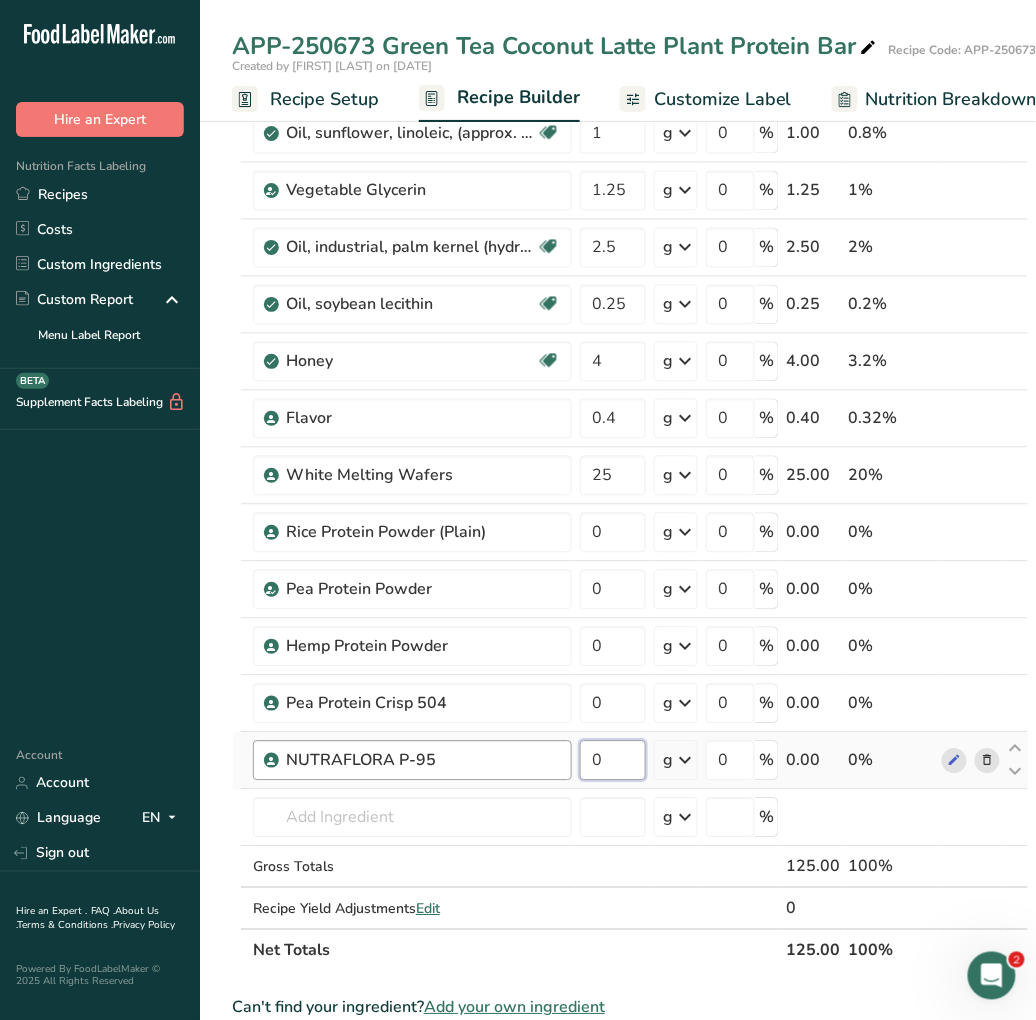 click on "NUTRAFLORA P-95
0
g
Weight Units
g
kg
mg
See more
Volume Units
l
mL
fl oz
See more
0
%
0.00
0%" at bounding box center [630, 761] 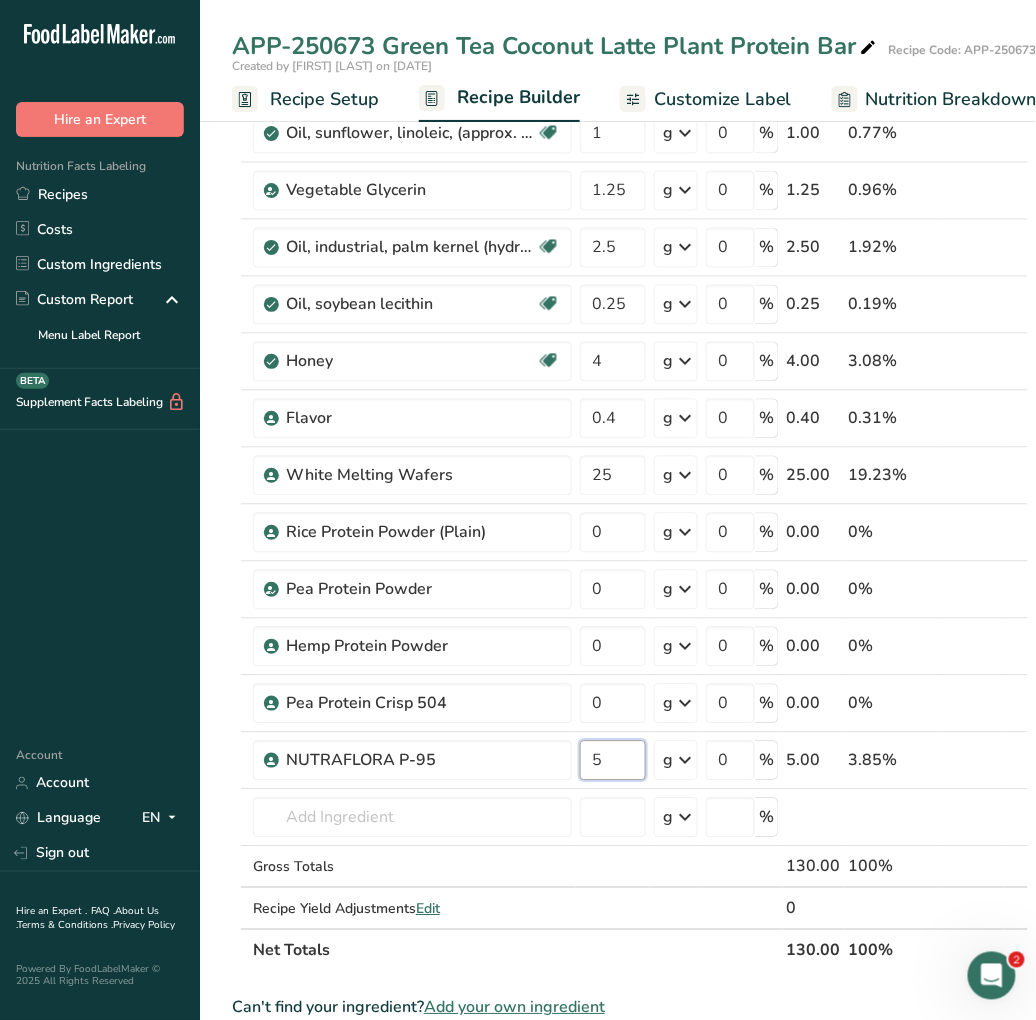 type on "5" 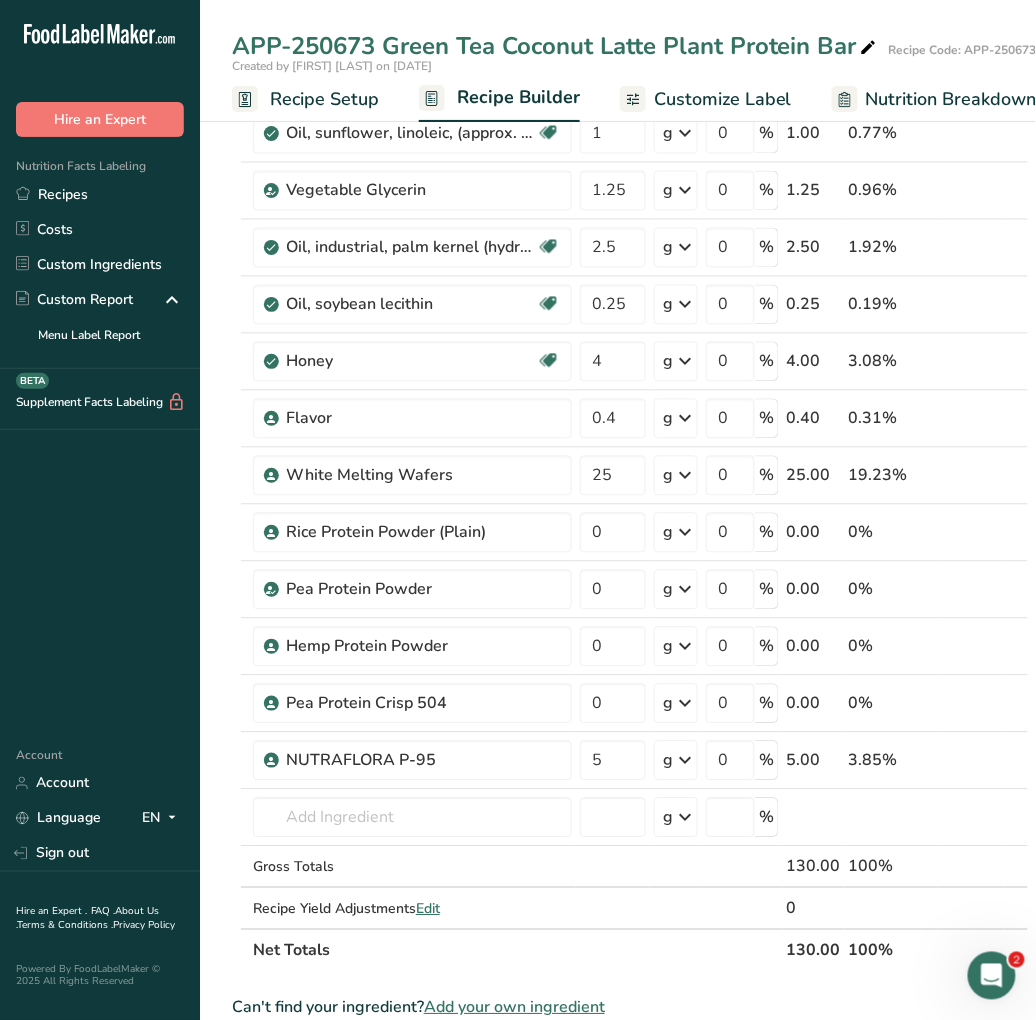click on "Add Ingredients
Manage Recipe         Delete Recipe           Duplicate Recipe             Scale Recipe             Save as Sub-Recipe   .a-a{fill:#347362;}.b-a{fill:#fff;}                               Nutrition Breakdown                 Recipe Card
NEW
Amino Acids Pattern Report           Activity History
Download
Choose your preferred label style
Standard FDA label
Standard FDA label
The most common format for nutrition facts labels in compliance with the FDA's typeface, style and requirements
Tabular FDA label
A label format compliant with the FDA regulations presented in a tabular (horizontal) display.
Linear FDA label
A simple linear display for small sized packages.
Simplified FDA label" at bounding box center [618, 1092] 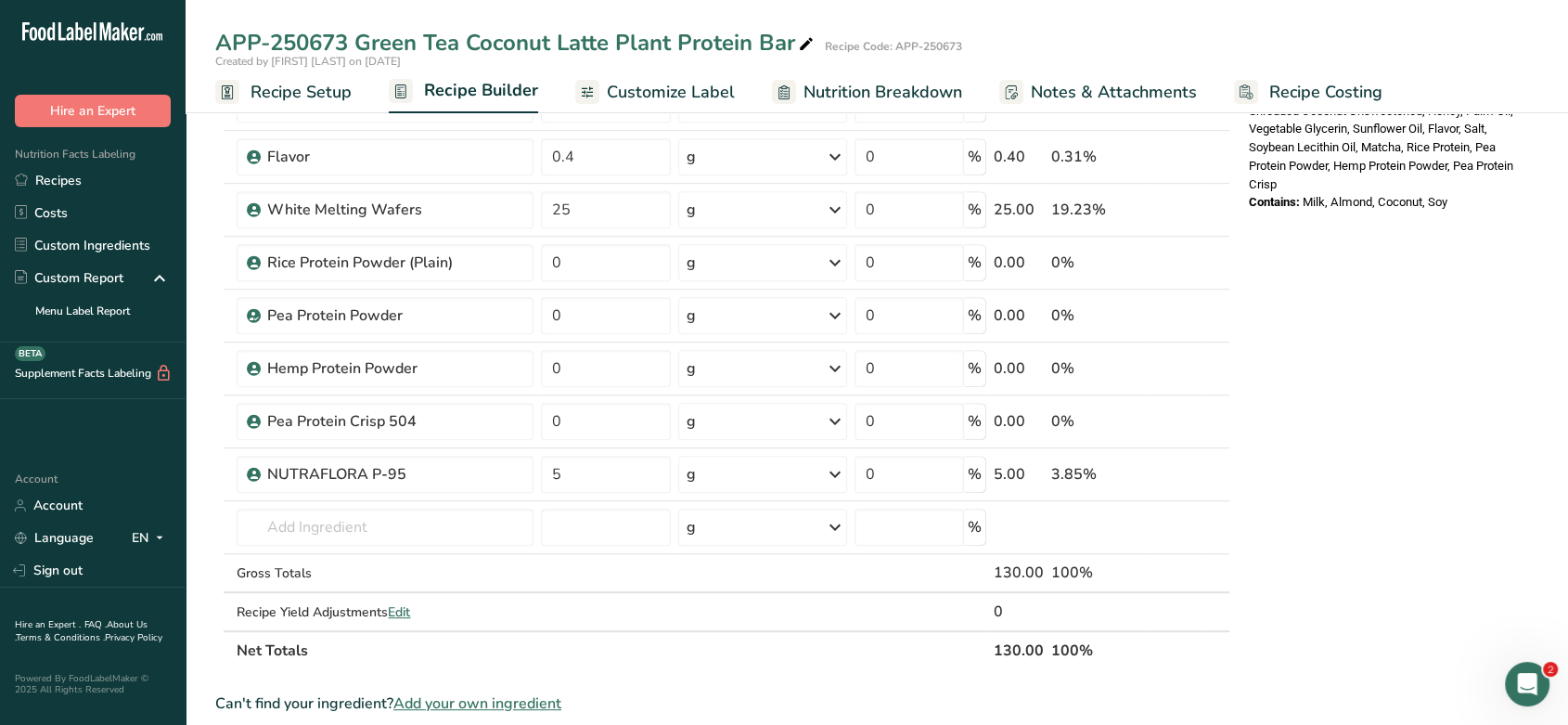 scroll, scrollTop: 834, scrollLeft: 0, axis: vertical 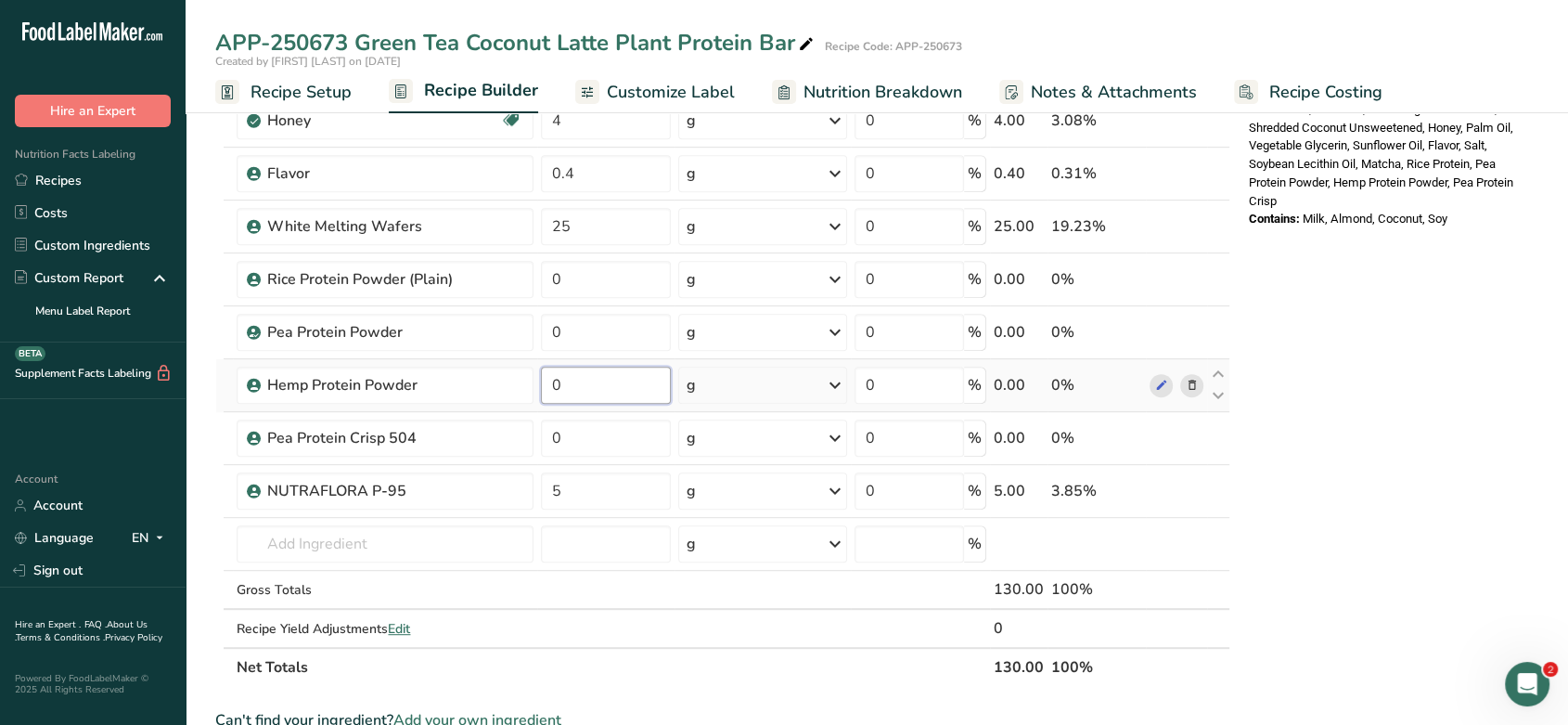 click on "0" at bounding box center [606, 385] 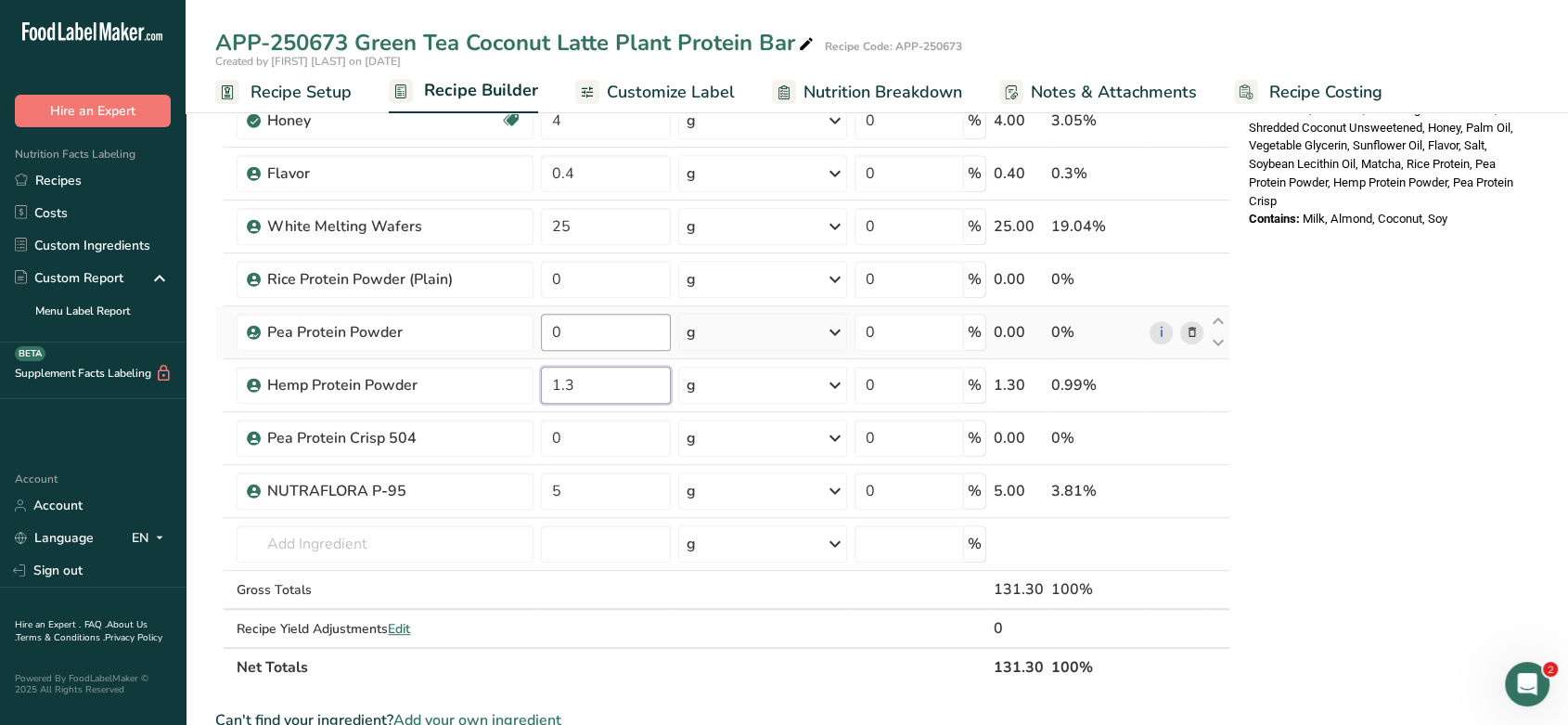 type on "1.3" 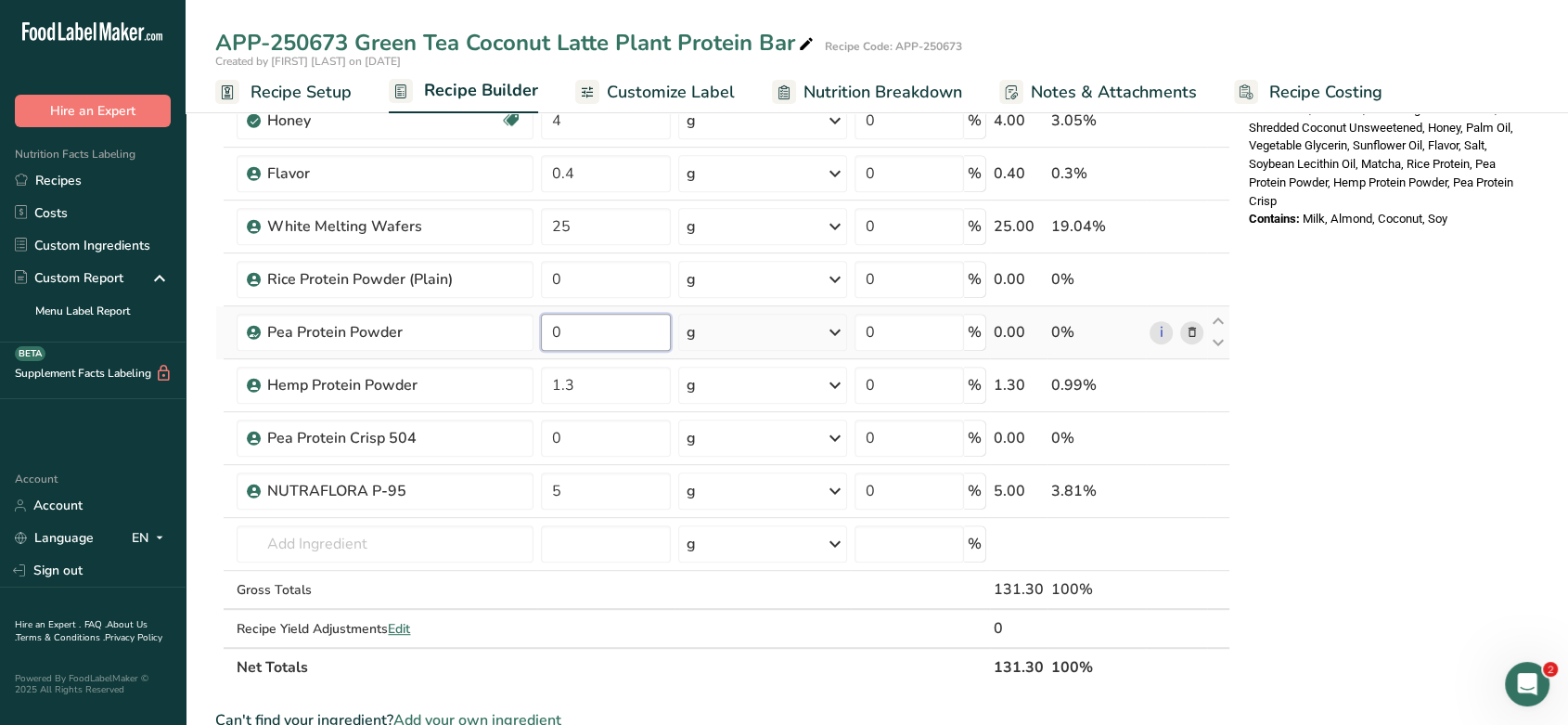 click on "Ingredient *
Amount *
Unit *
Waste *   .a-a{fill:#347362;}.b-a{fill:#fff;}          Grams
Percentage
Organic Old-Fashioned Rolled Oats
8.5
g
Weight Units
g
kg
mg
See more
Volume Units
l
Volume units require a density conversion. If you know your ingredient's density enter it below. Otherwise, click on "RIA" our AI Regulatory bot - she will be able to help you
lb/ft3
g/cm3
Confirm
mL
Volume units require a density conversion. If you know your ingredient's density enter it below. Otherwise, click on "RIA" our AI Regulatory bot - she will be able to help you
fl oz" at bounding box center [723, 27] 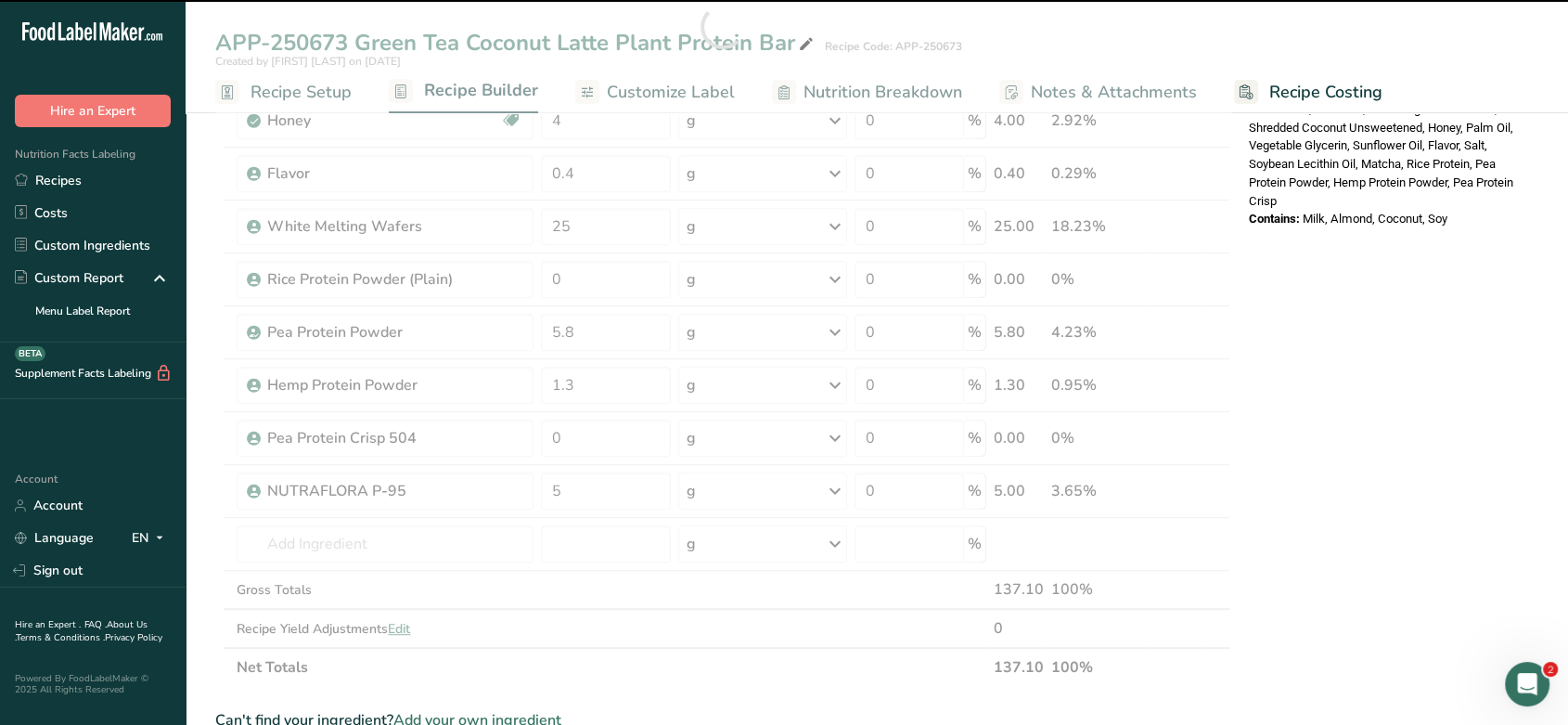click at bounding box center (723, 27) 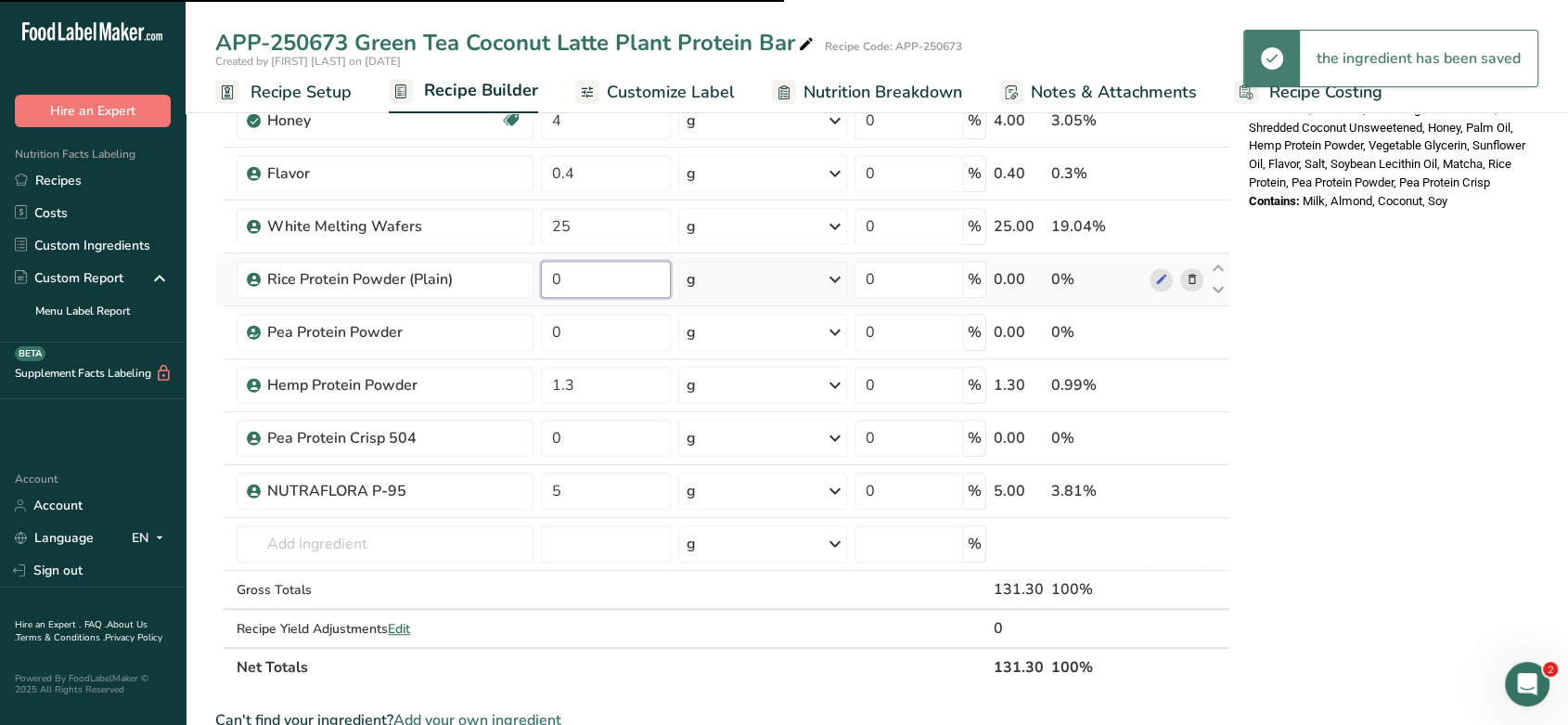 click on "0" at bounding box center (606, 279) 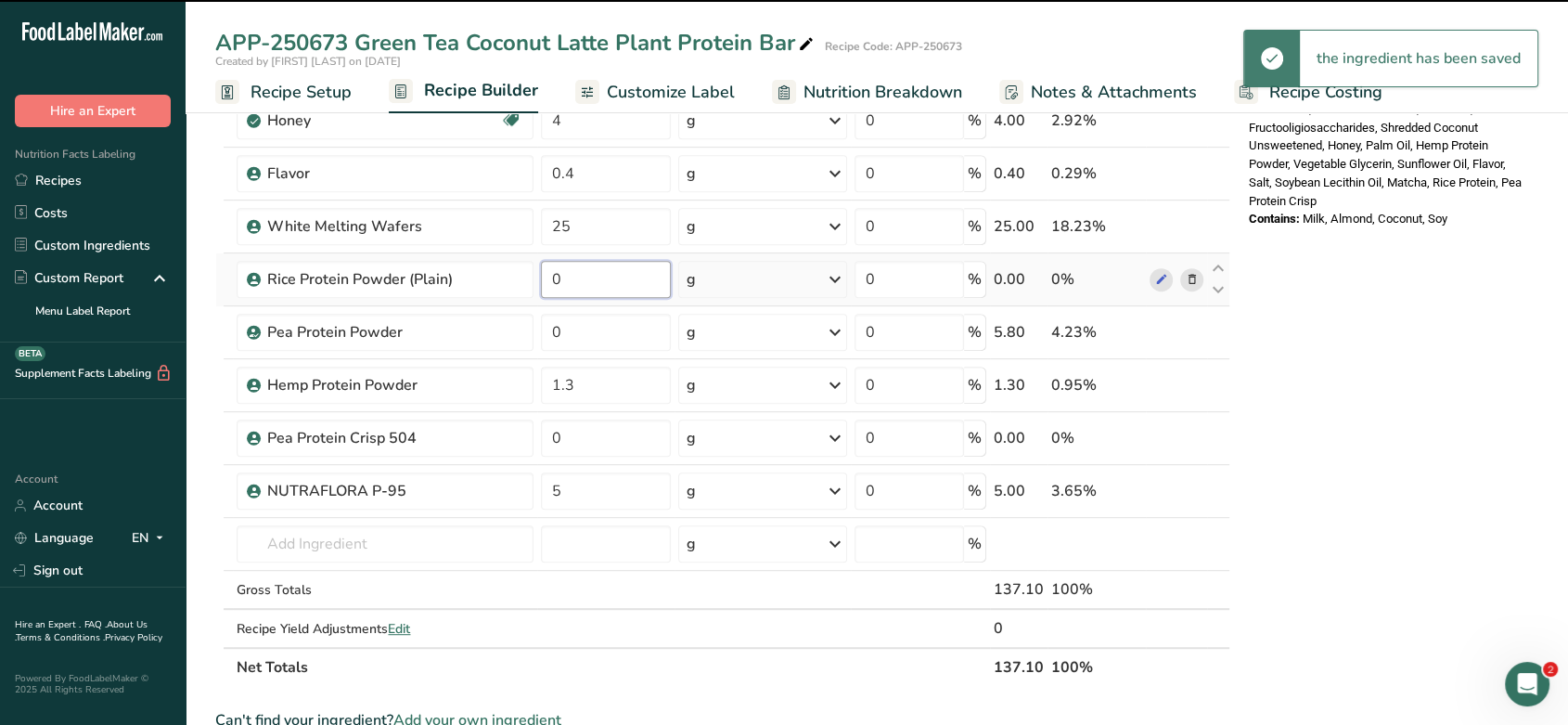 type on "5.8" 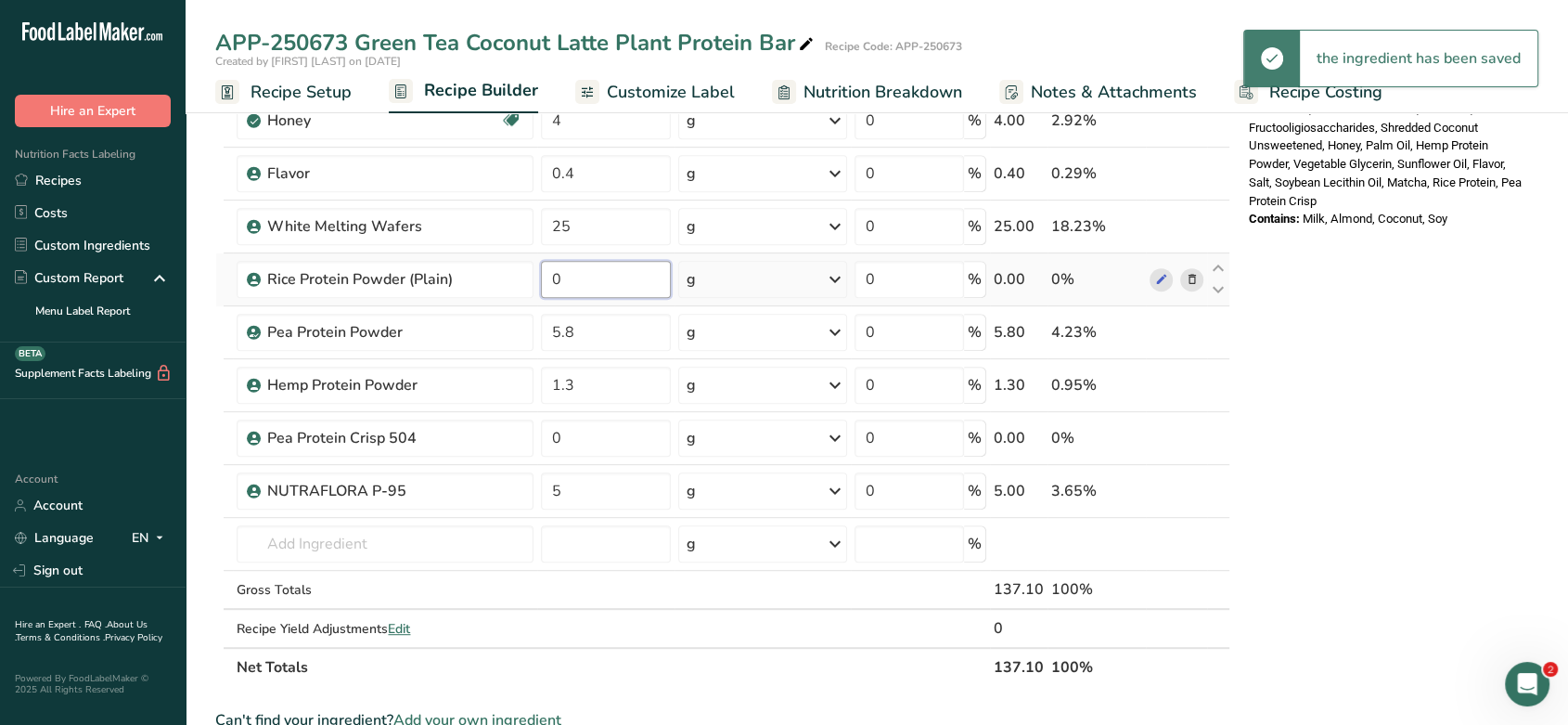 click on "0" at bounding box center (606, 279) 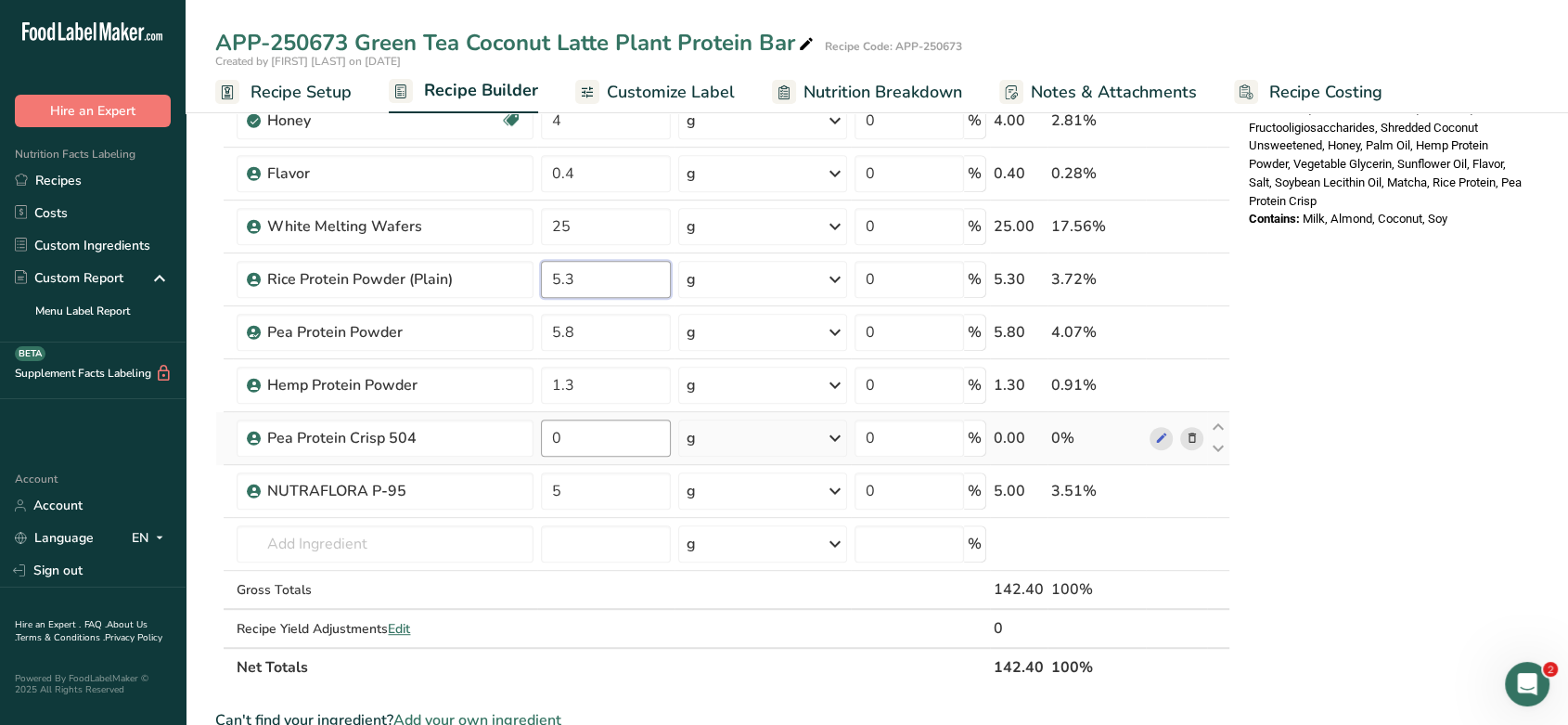 type on "5.3" 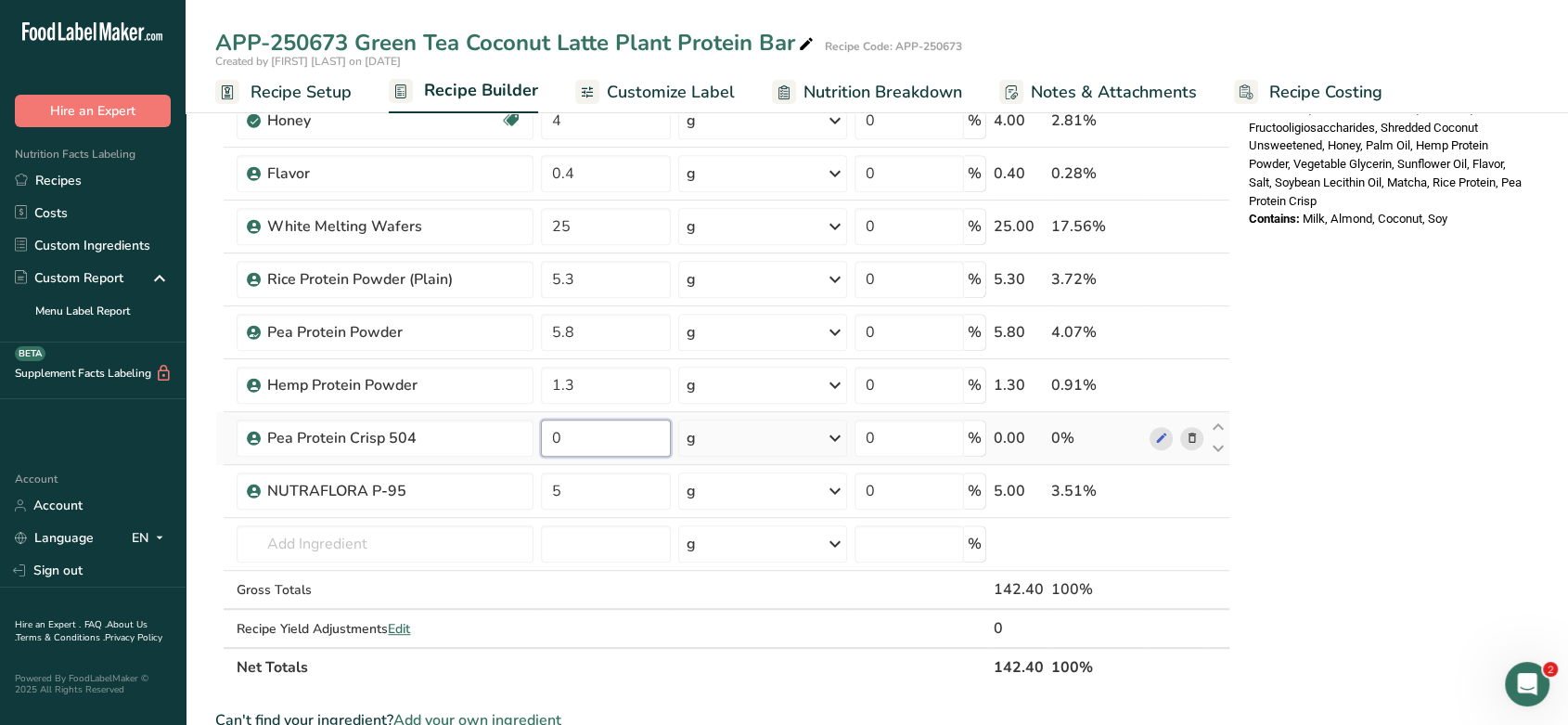 click on "Ingredient *
Amount *
Unit *
Waste *   .a-a{fill:#347362;}.b-a{fill:#fff;}          Grams
Percentage
Organic Old-Fashioned Rolled Oats
8.5
g
Weight Units
g
kg
mg
See more
Volume Units
l
Volume units require a density conversion. If you know your ingredient's density enter it below. Otherwise, click on "RIA" our AI Regulatory bot - she will be able to help you
lb/ft3
g/cm3
Confirm
mL
Volume units require a density conversion. If you know your ingredient's density enter it below. Otherwise, click on "RIA" our AI Regulatory bot - she will be able to help you
fl oz" at bounding box center [723, 27] 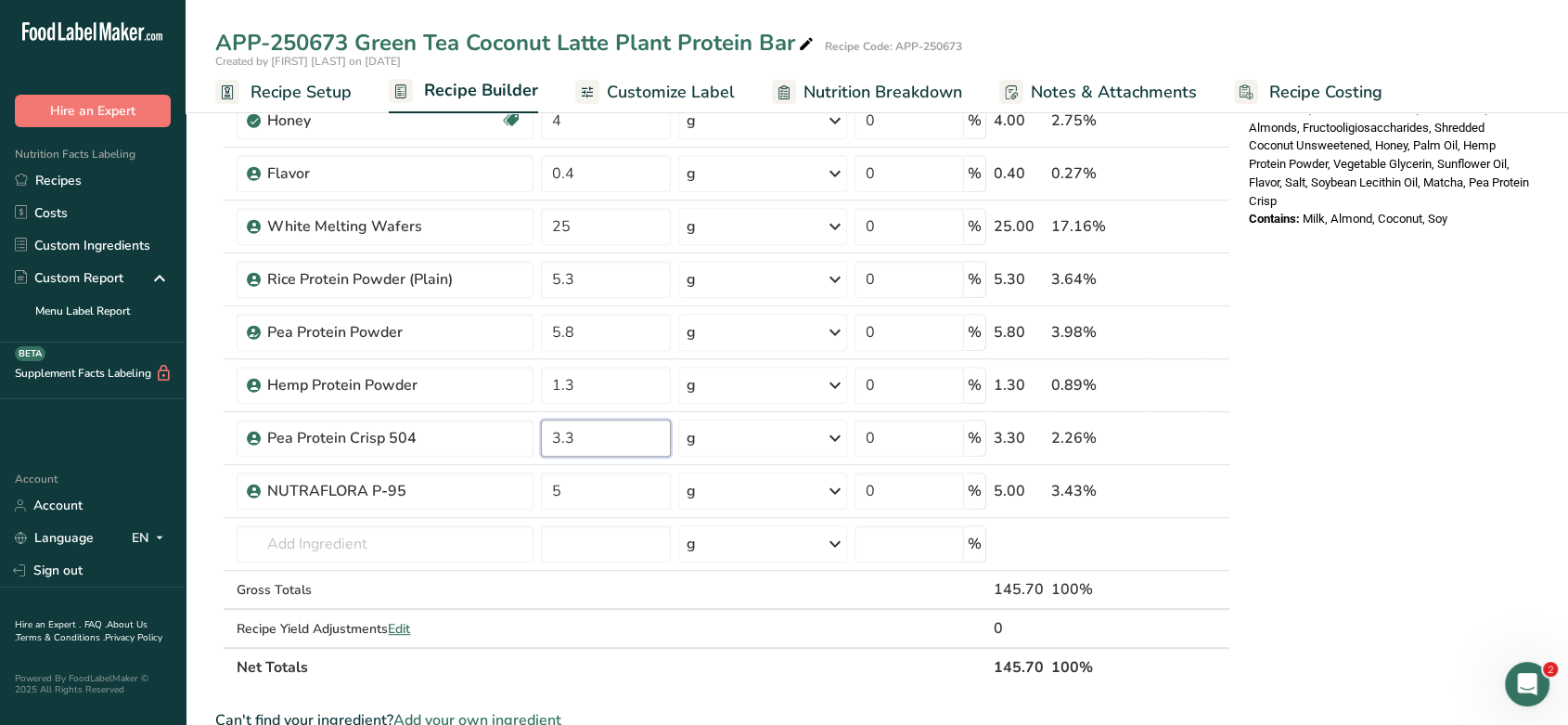 type on "3.3" 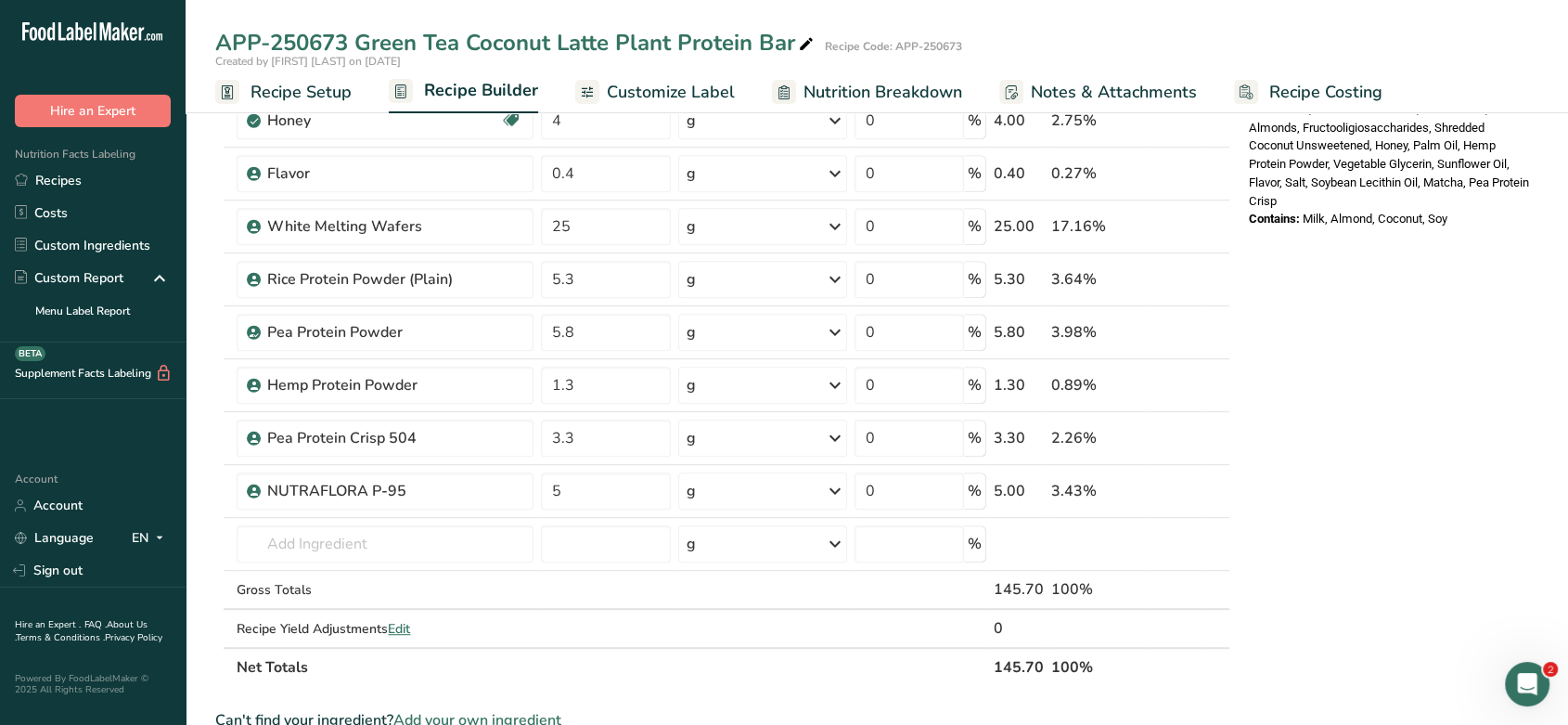 click on "Add Ingredients
Manage Recipe         Delete Recipe           Duplicate Recipe             Scale Recipe             Save as Sub-Recipe   .a-a{fill:#347362;}.b-a{fill:#fff;}                               Nutrition Breakdown                 Recipe Card
NEW
Amino Acids Pattern Report           Activity History
Download
Choose your preferred label style
Standard FDA label
Standard FDA label
The most common format for nutrition facts labels in compliance with the FDA's typeface, style and requirements
Tabular FDA label
A label format compliant with the FDA regulations presented in a tabular (horizontal) display.
Linear FDA label
A simple linear display for small sized packages.
Simplified FDA label" at bounding box center (877, 310) 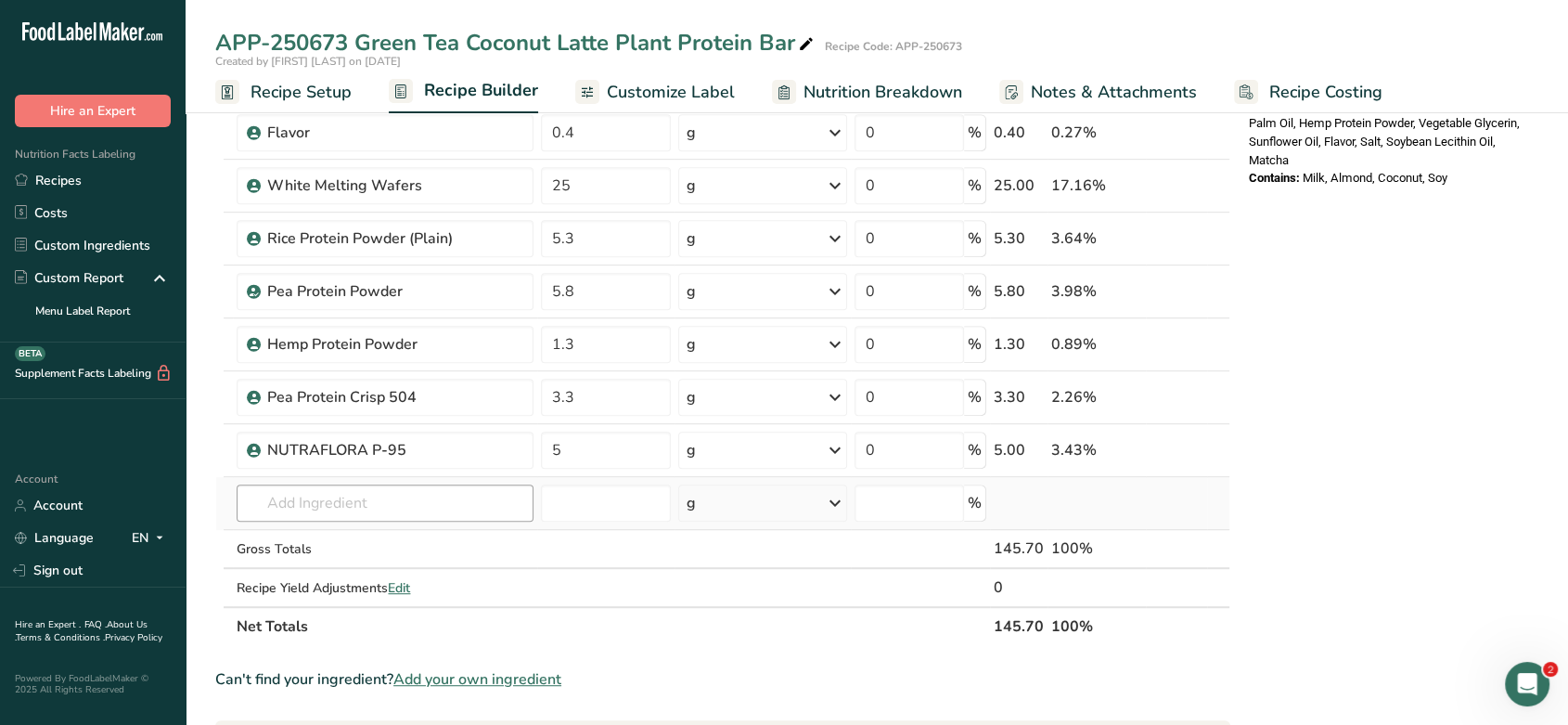 scroll, scrollTop: 875, scrollLeft: 0, axis: vertical 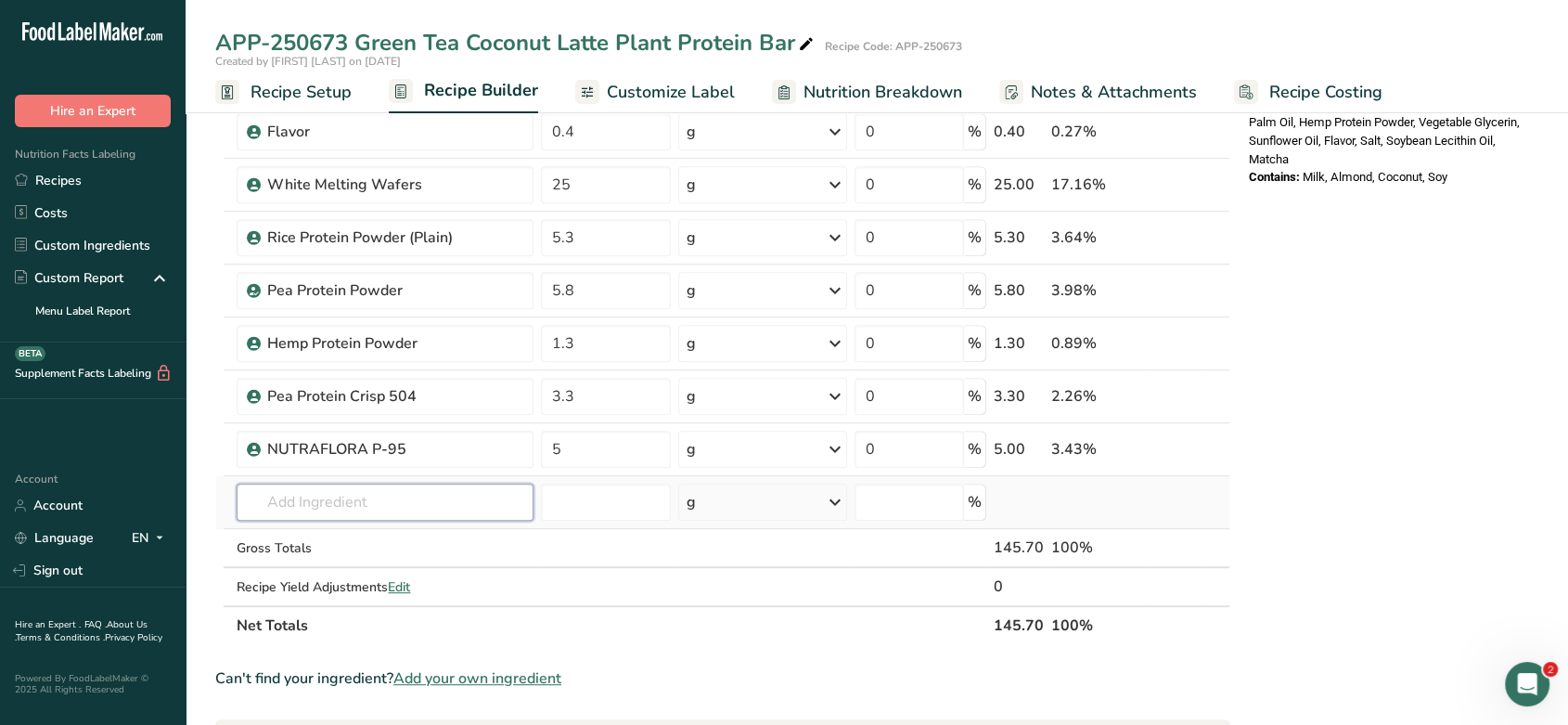 click at bounding box center [384, 502] 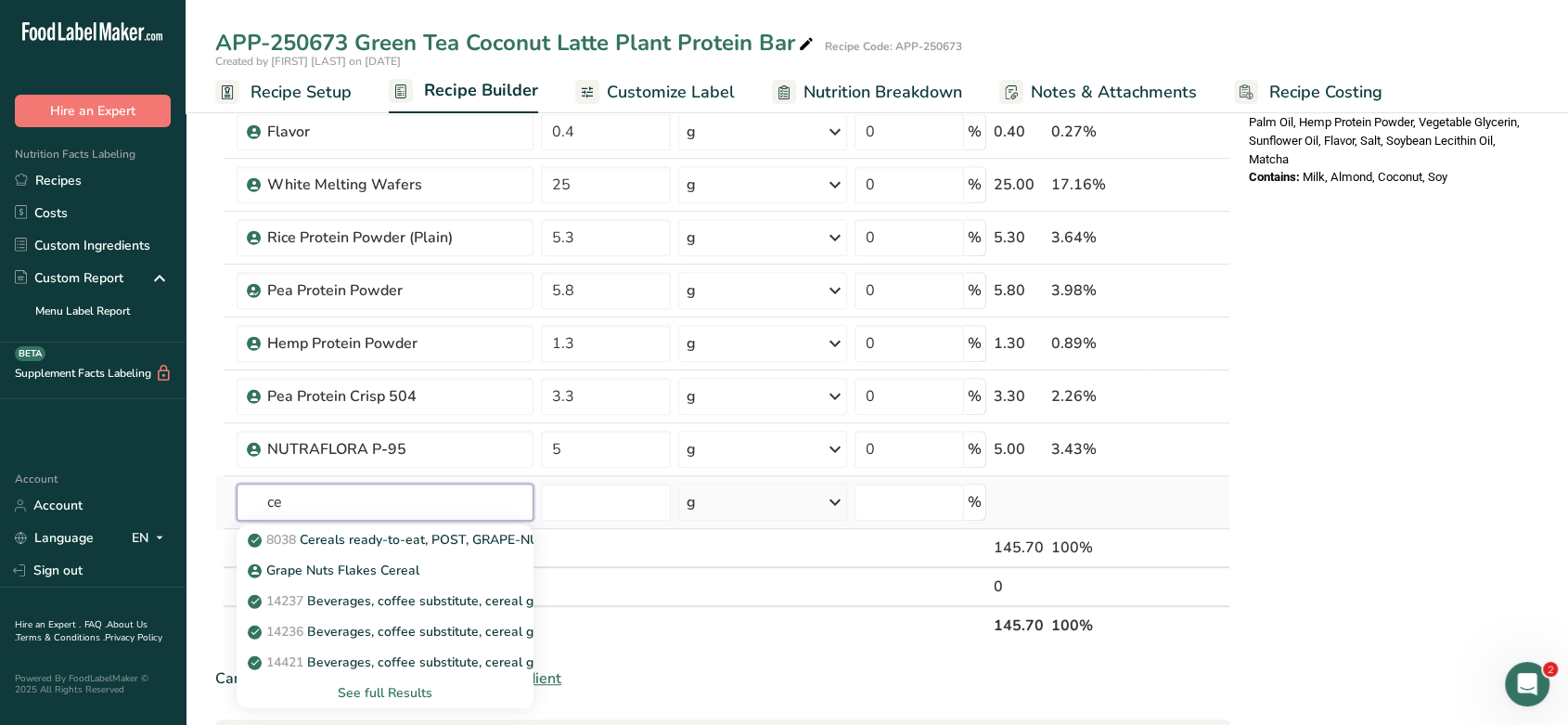 type on "c" 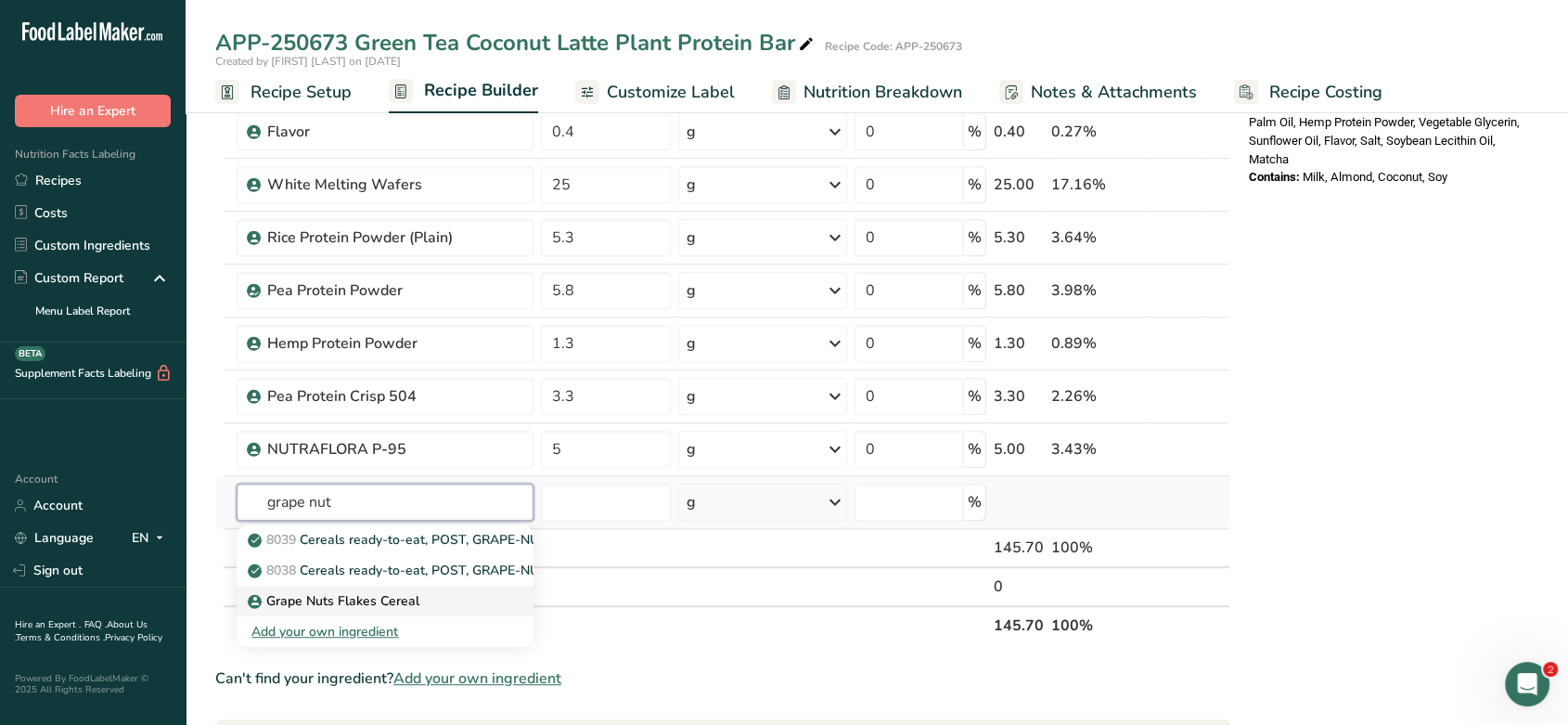 type on "grape nut" 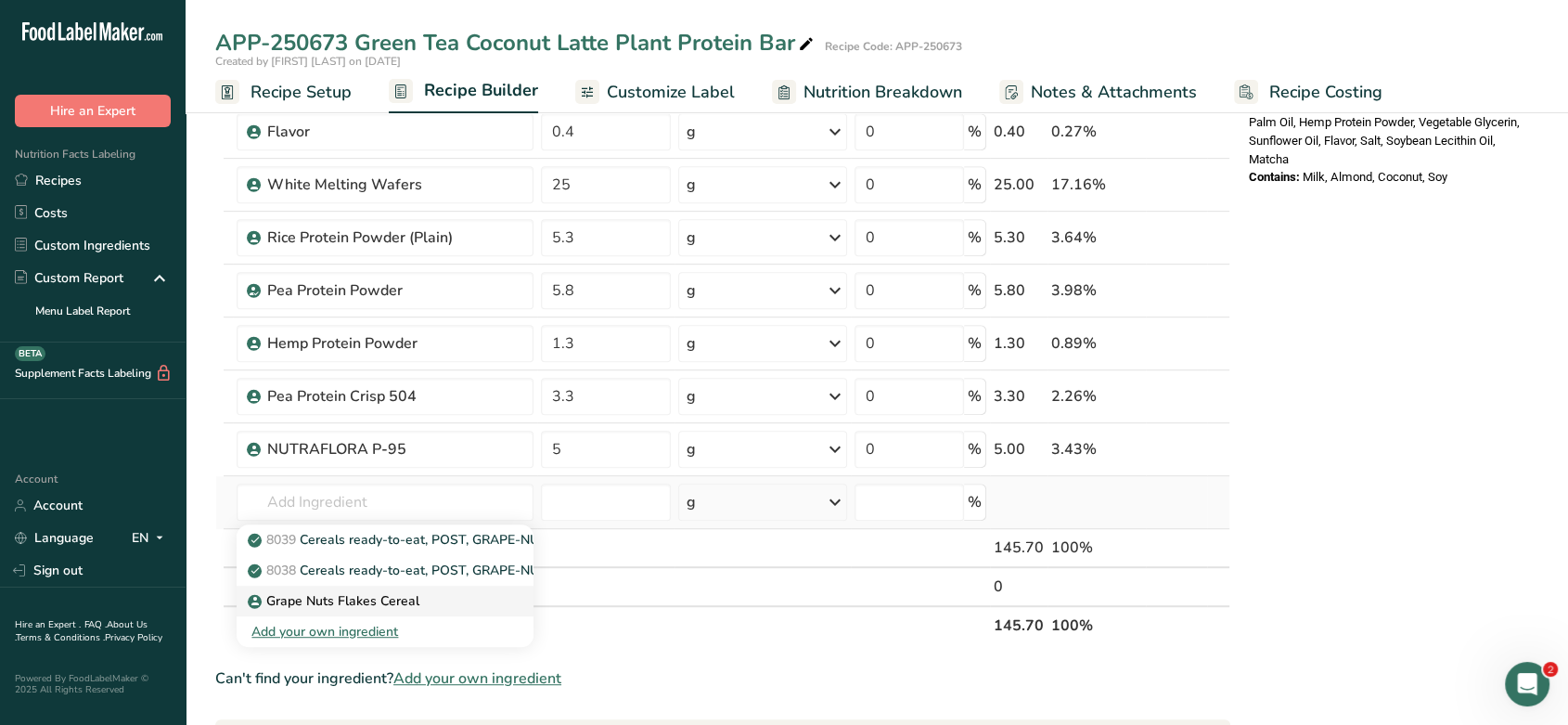 click on "Grape Nuts Flakes Cereal" at bounding box center [335, 601] 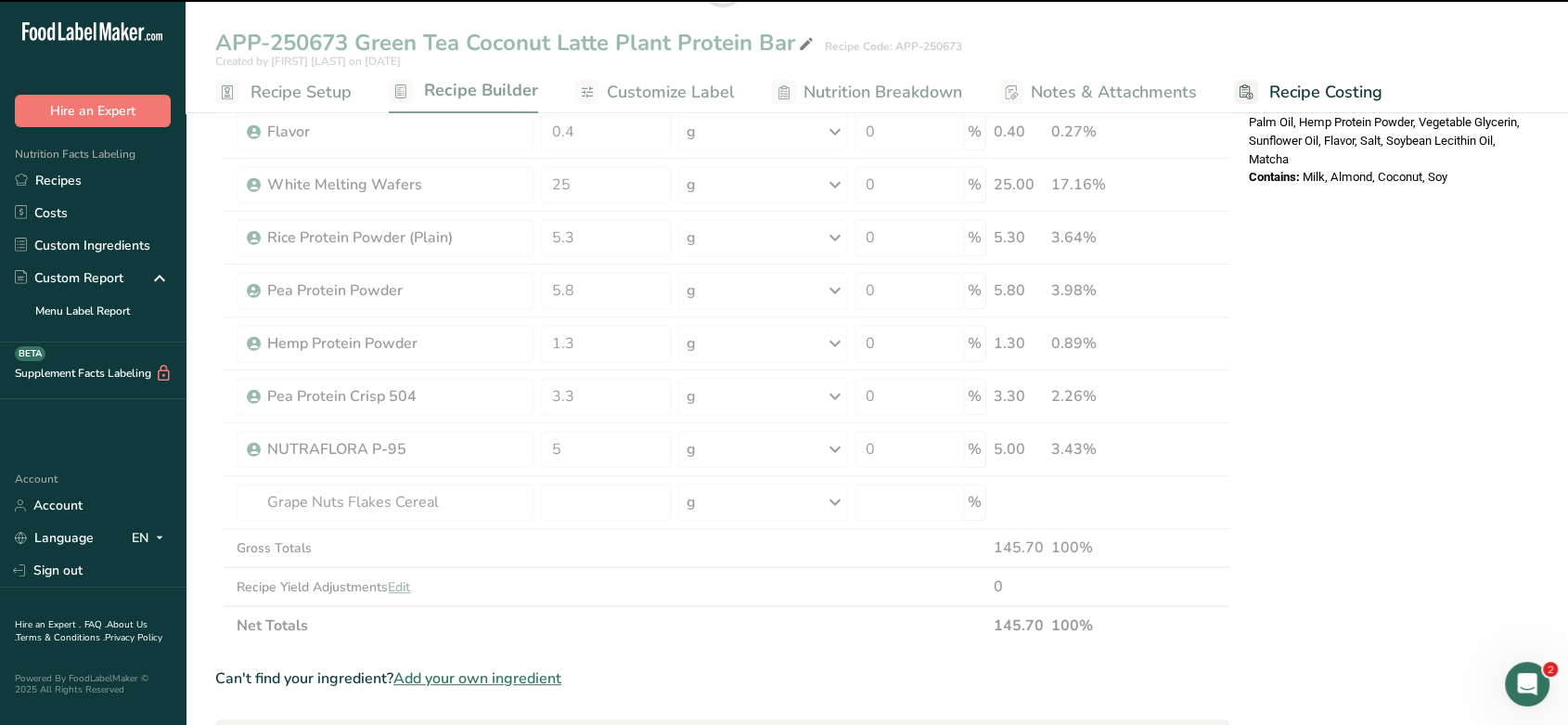 type on "0" 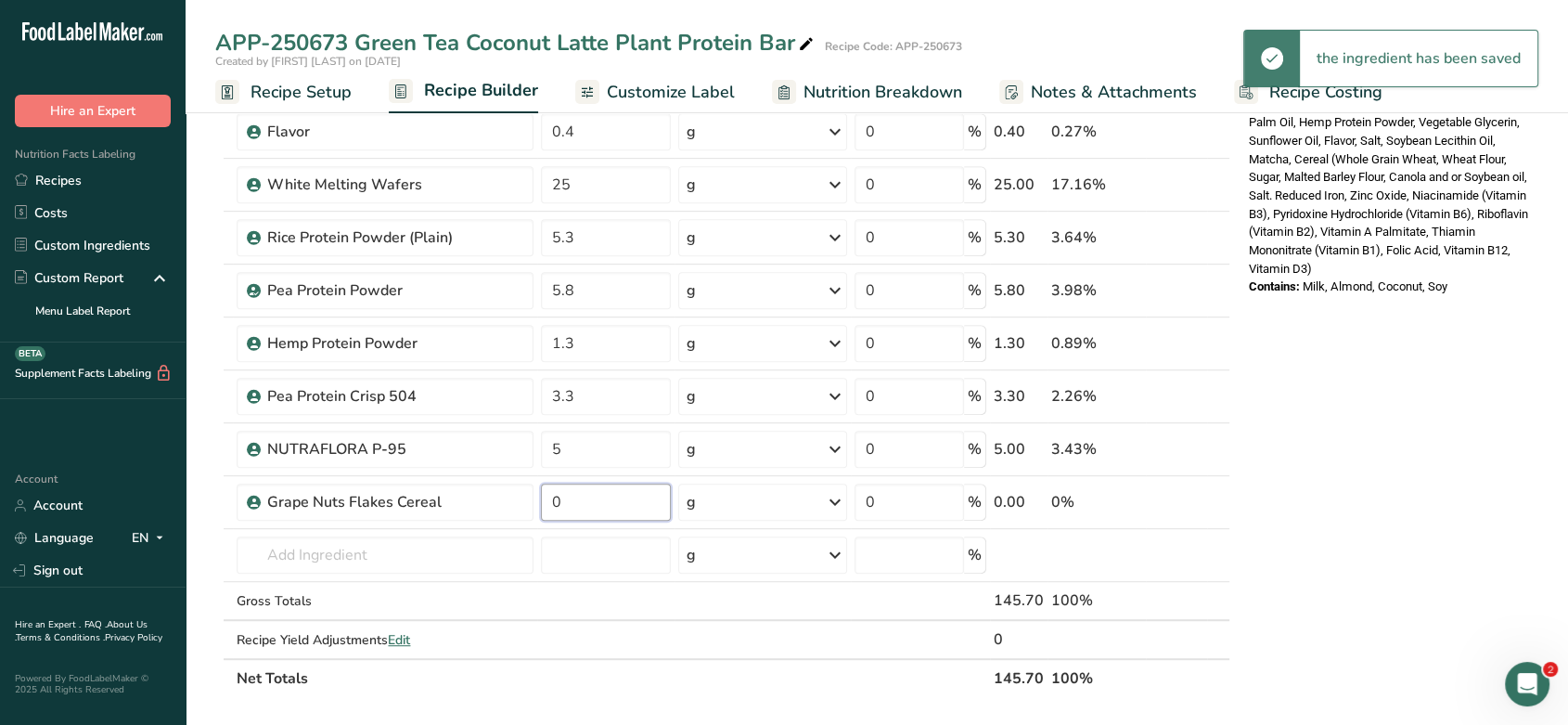 click on "0" at bounding box center (606, 502) 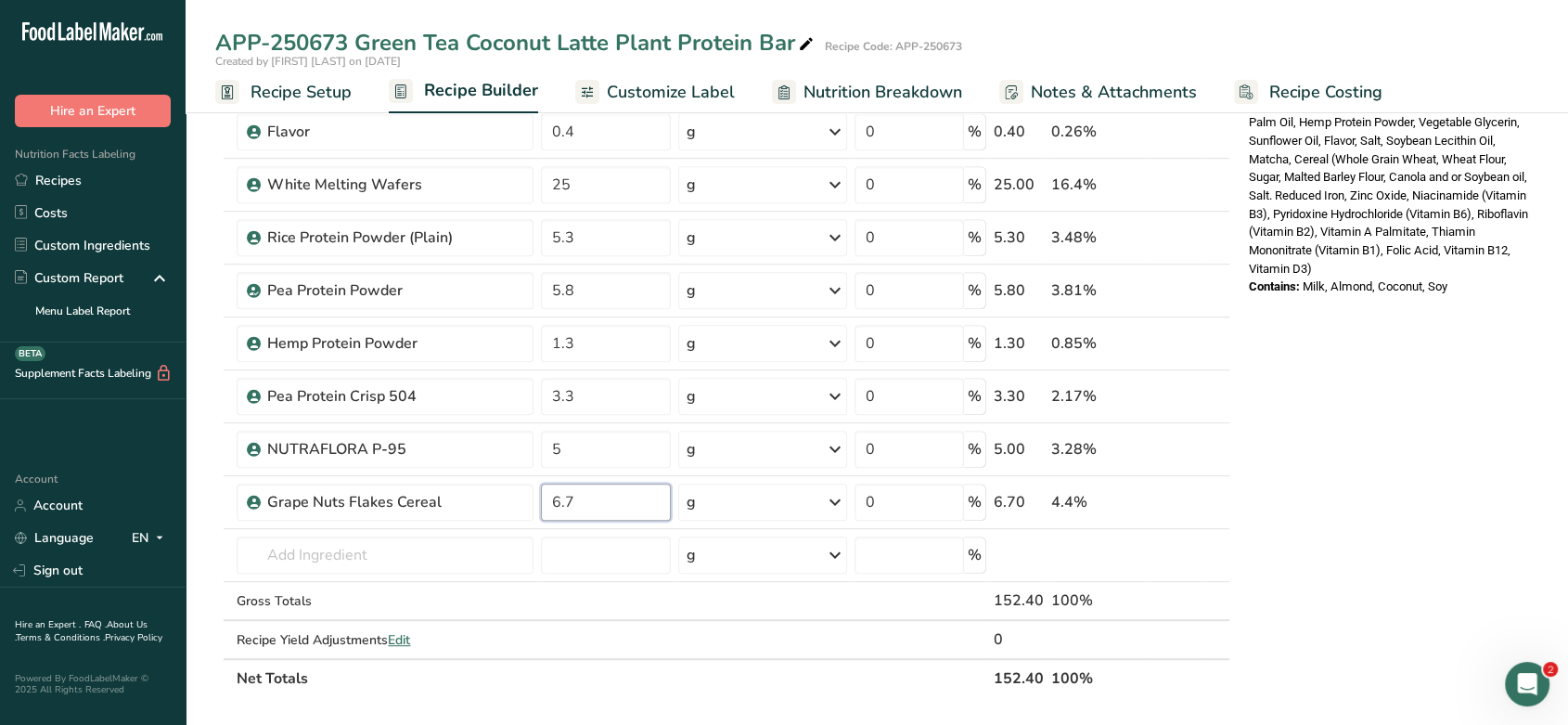 type on "6.7" 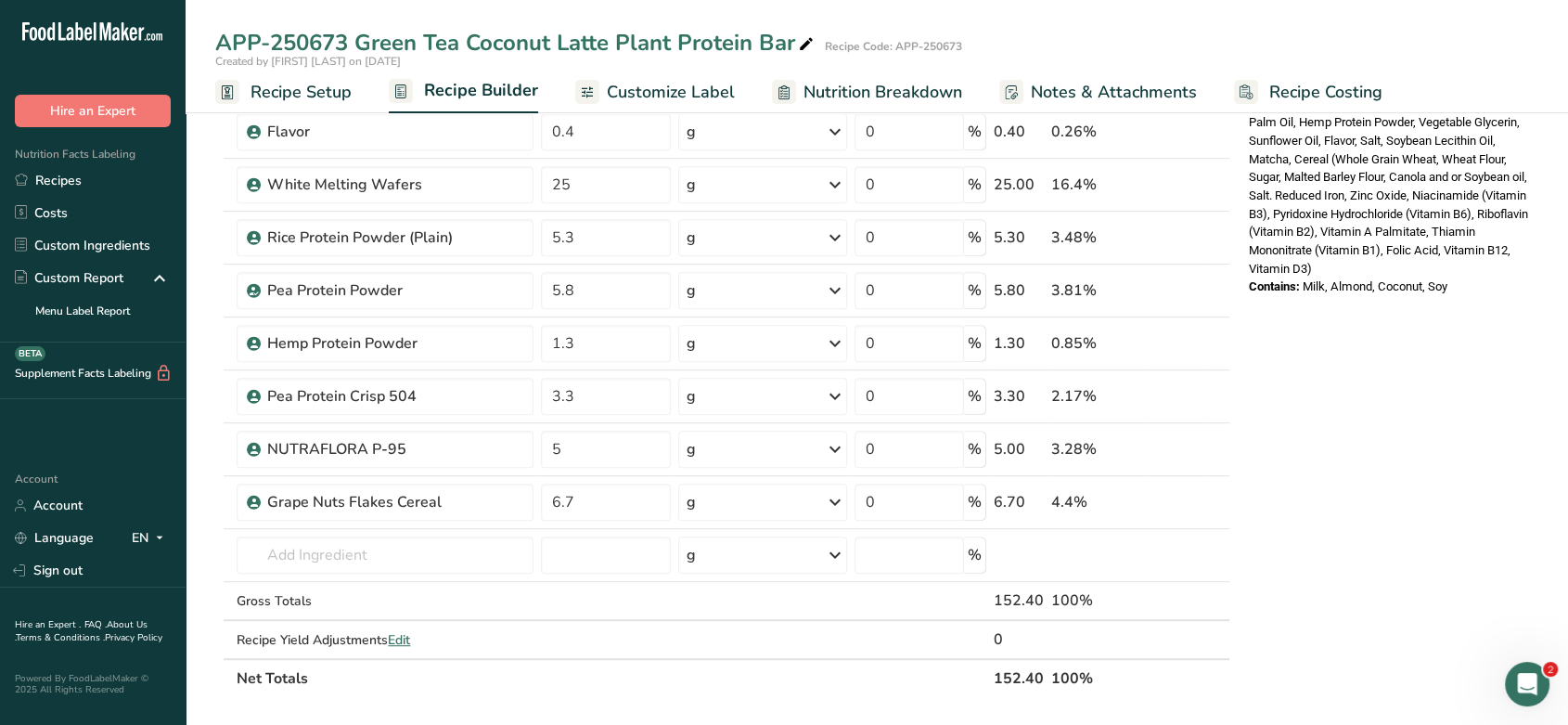 click on "Add Ingredients
Manage Recipe         Delete Recipe           Duplicate Recipe             Scale Recipe             Save as Sub-Recipe   .a-a{fill:#347362;}.b-a{fill:#fff;}                               Nutrition Breakdown                 Recipe Card
NEW
Amino Acids Pattern Report           Activity History
Download
Choose your preferred label style
Standard FDA label
Standard FDA label
The most common format for nutrition facts labels in compliance with the FDA's typeface, style and requirements
Tabular FDA label
A label format compliant with the FDA regulations presented in a tabular (horizontal) display.
Linear FDA label
A simple linear display for small sized packages.
Simplified FDA label" at bounding box center [877, 294] 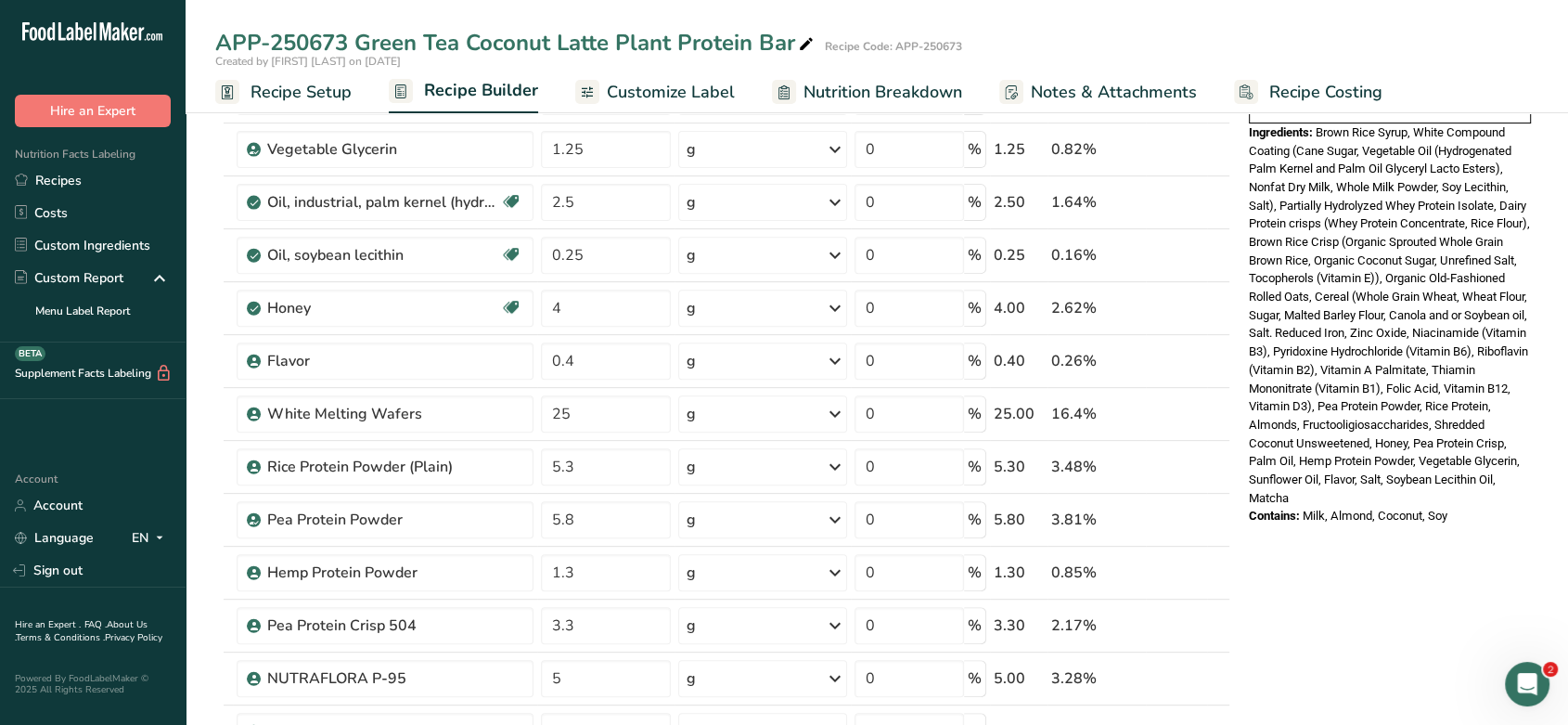 scroll, scrollTop: 646, scrollLeft: 0, axis: vertical 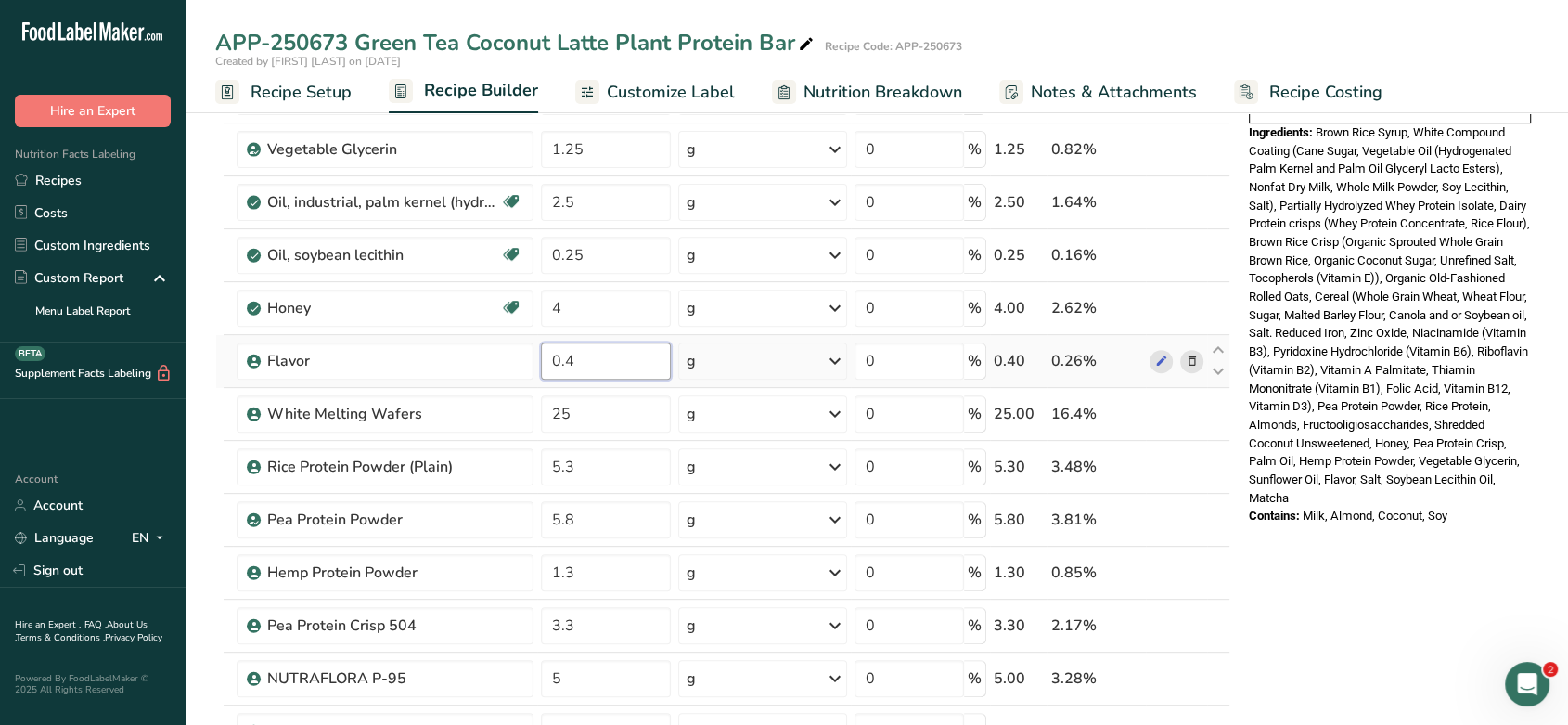 click on "0.4" at bounding box center (606, 361) 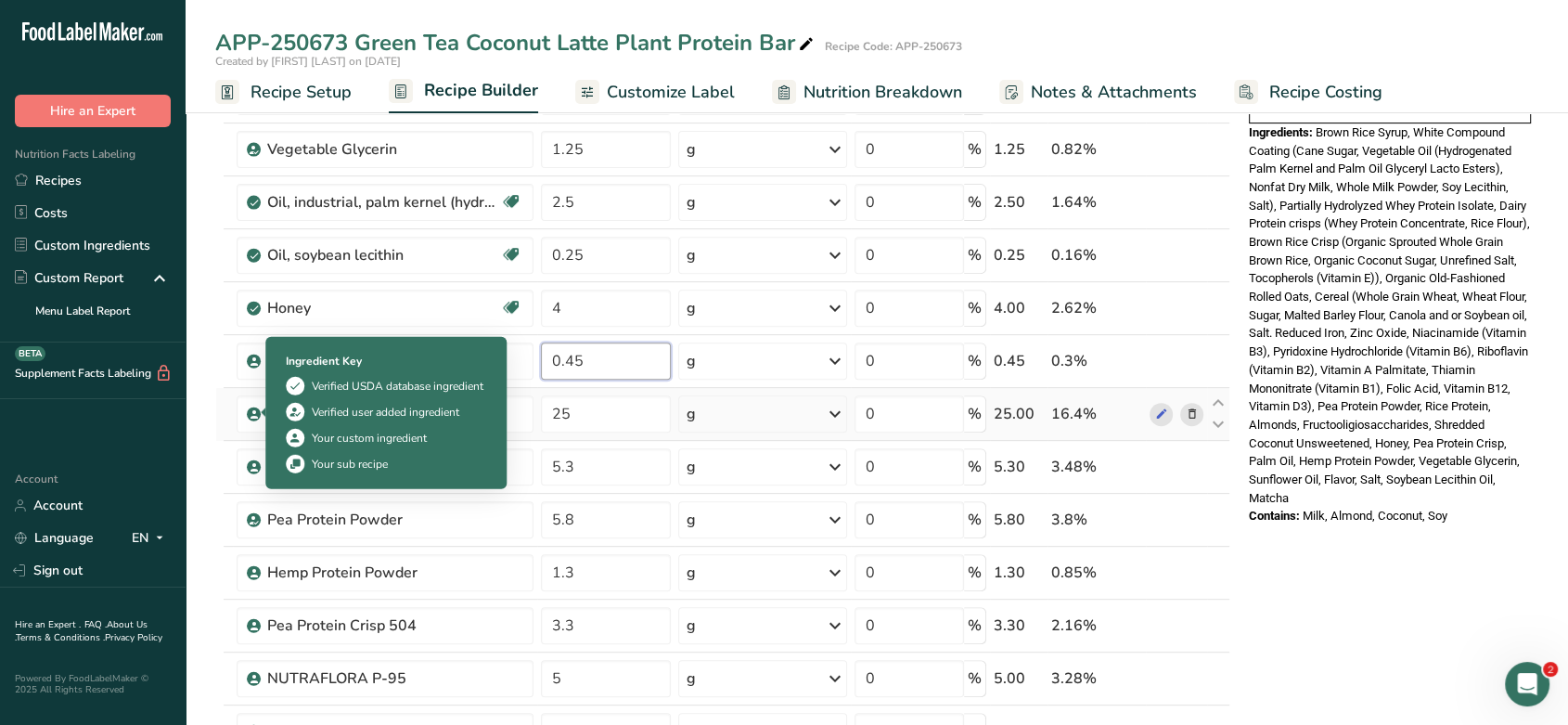 type on "0.45" 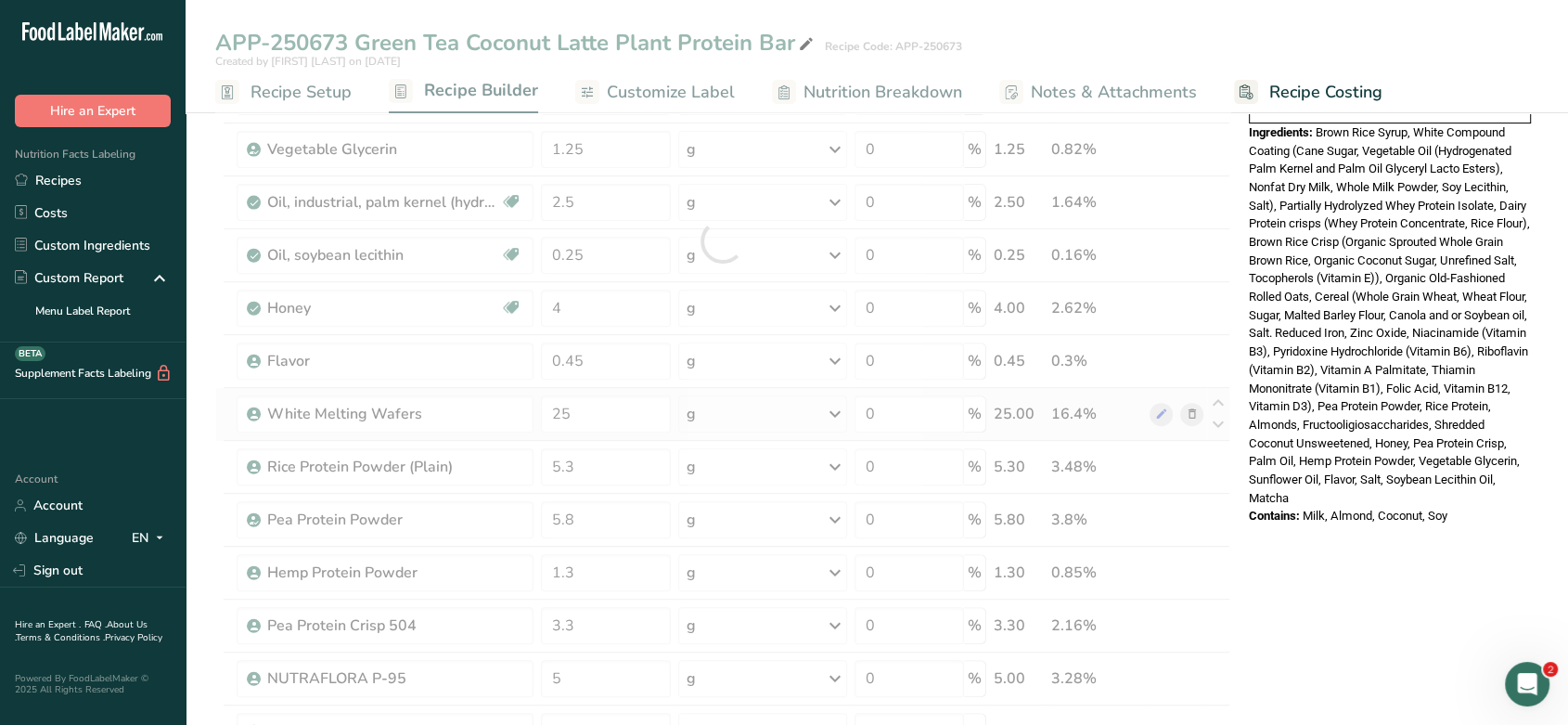 click on "Ingredient *
Amount *
Unit *
Waste *   .a-a{fill:#347362;}.b-a{fill:#fff;}          Grams
Percentage
Organic Old-Fashioned Rolled Oats
8.5
g
Weight Units
g
kg
mg
See more
Volume Units
l
Volume units require a density conversion. If you know your ingredient's density enter it below. Otherwise, click on "RIA" our AI Regulatory bot - she will be able to help you
lb/ft3
g/cm3
Confirm
mL
Volume units require a density conversion. If you know your ingredient's density enter it below. Otherwise, click on "RIA" our AI Regulatory bot - she will be able to help you
fl oz" at bounding box center (723, 240) 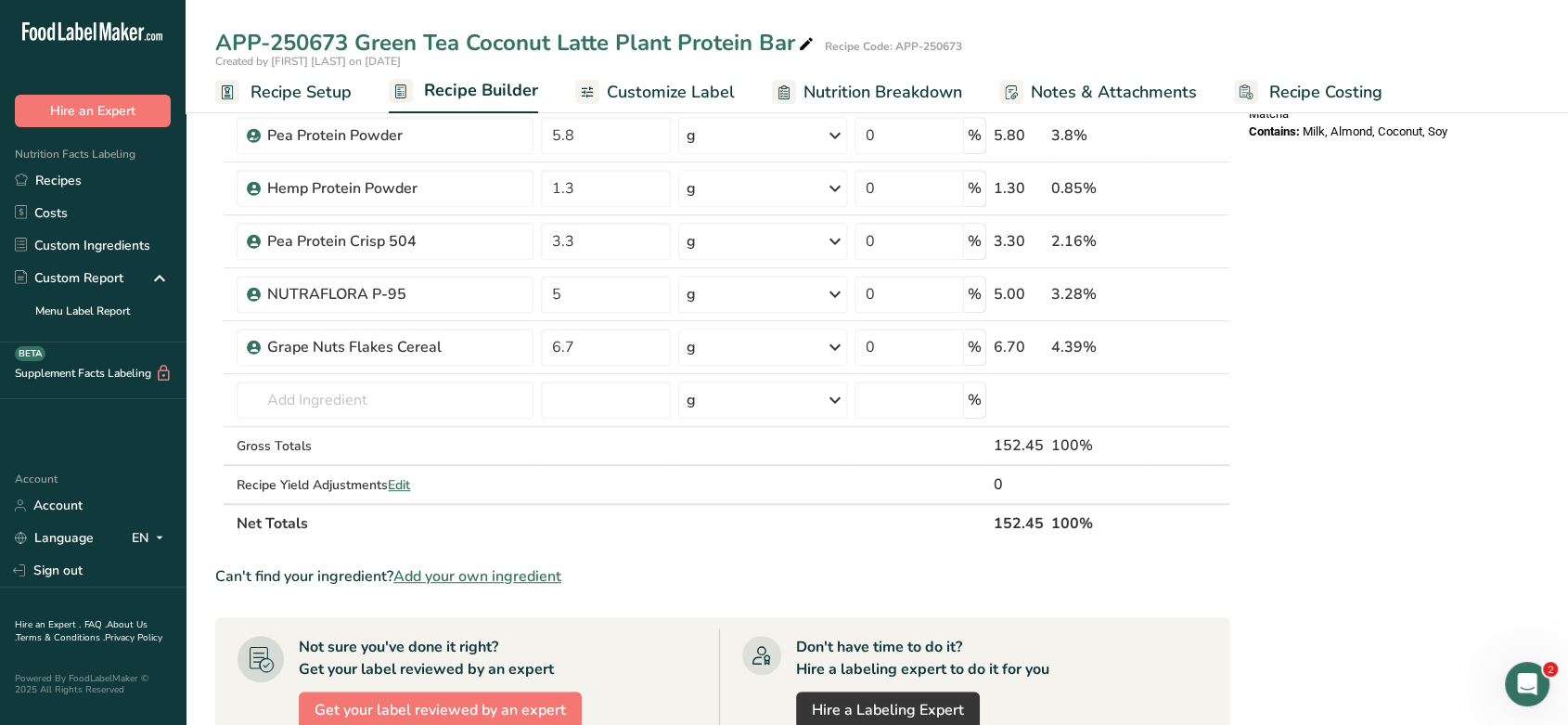scroll, scrollTop: 1034, scrollLeft: 0, axis: vertical 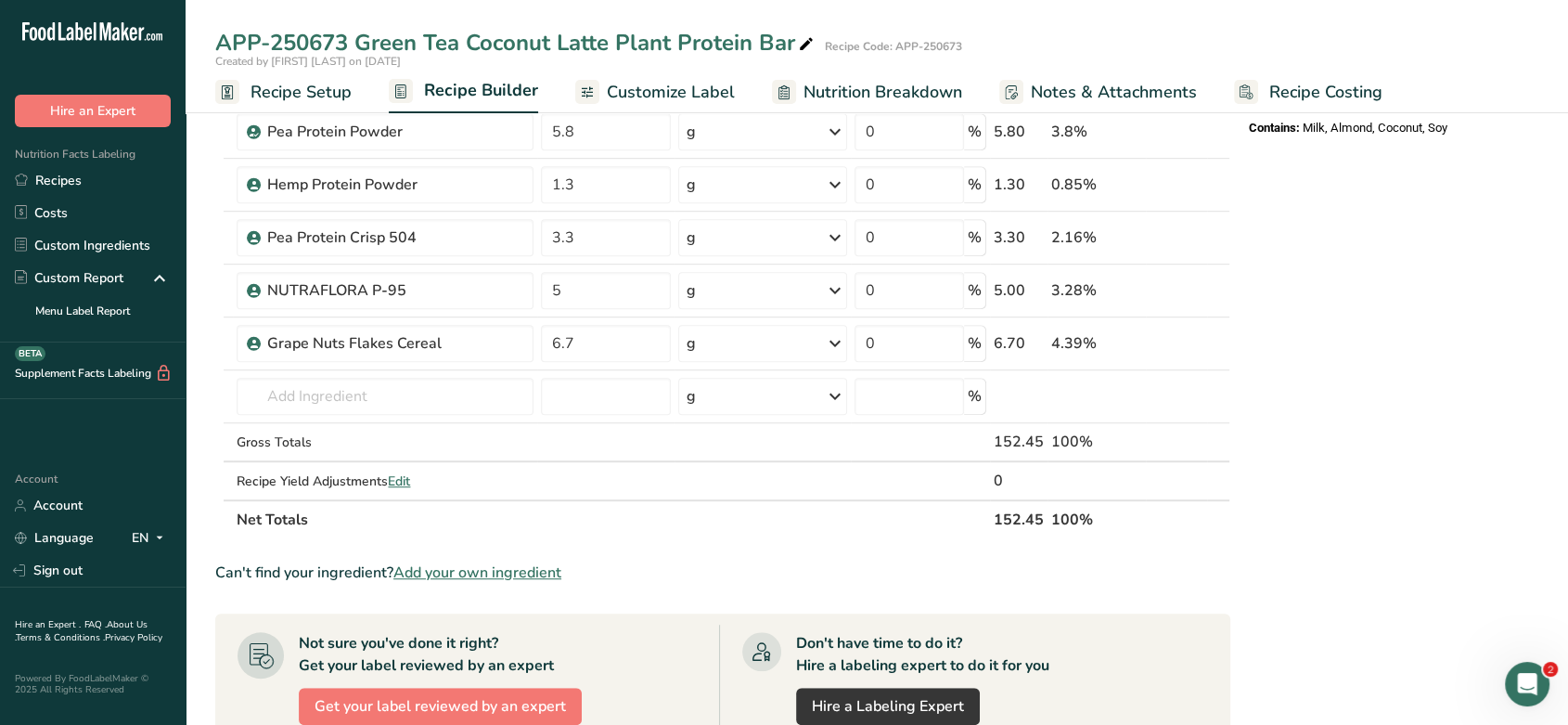 click on "Add Ingredients
Manage Recipe         Delete Recipe           Duplicate Recipe             Scale Recipe             Save as Sub-Recipe   .a-a{fill:#347362;}.b-a{fill:#fff;}                               Nutrition Breakdown                 Recipe Card
NEW
Amino Acids Pattern Report           Activity History
Download
Choose your preferred label style
Standard FDA label
Standard FDA label
The most common format for nutrition facts labels in compliance with the FDA's typeface, style and requirements
Tabular FDA label
A label format compliant with the FDA regulations presented in a tabular (horizontal) display.
Linear FDA label
A simple linear display for small sized packages.
Simplified FDA label" at bounding box center [877, 136] 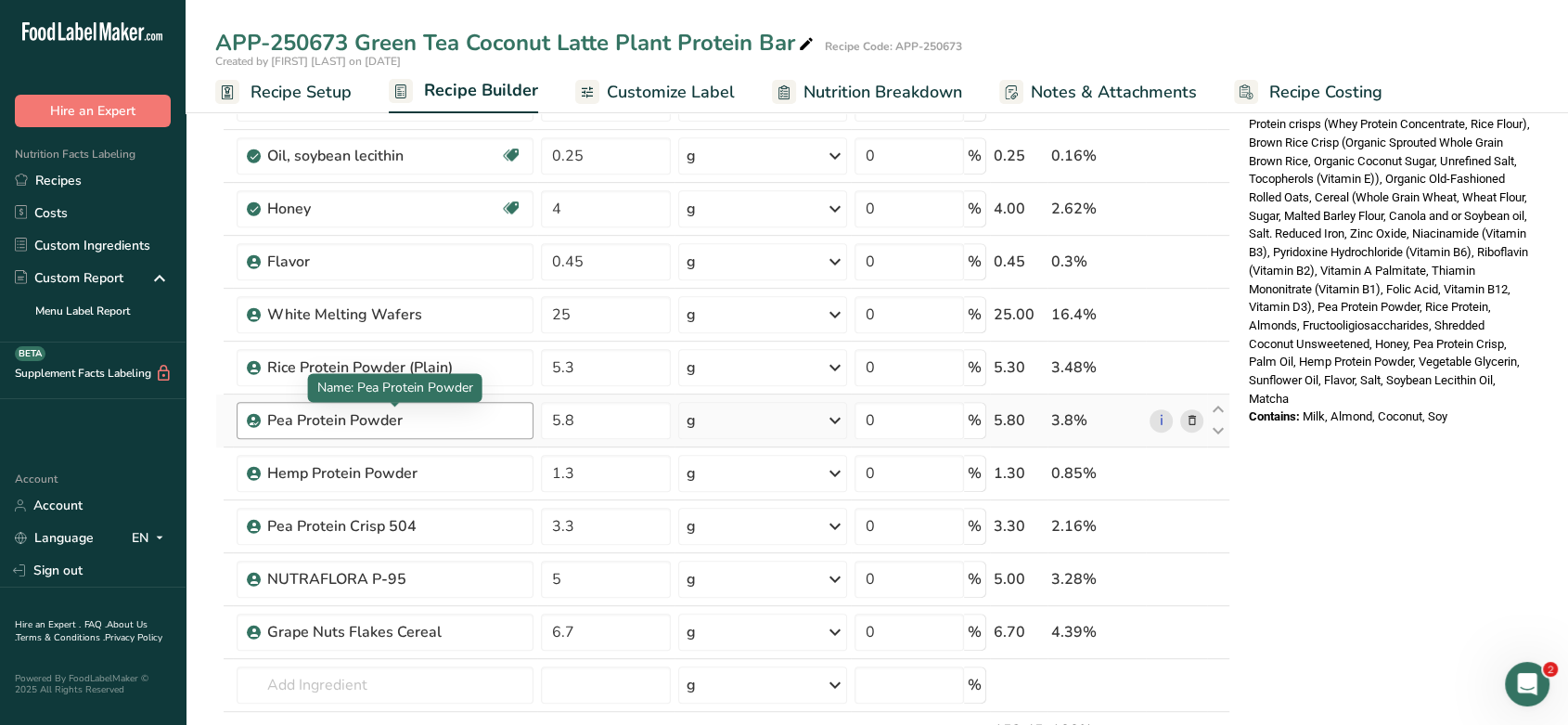 click on "Pea Protein Powder" at bounding box center [384, 421] 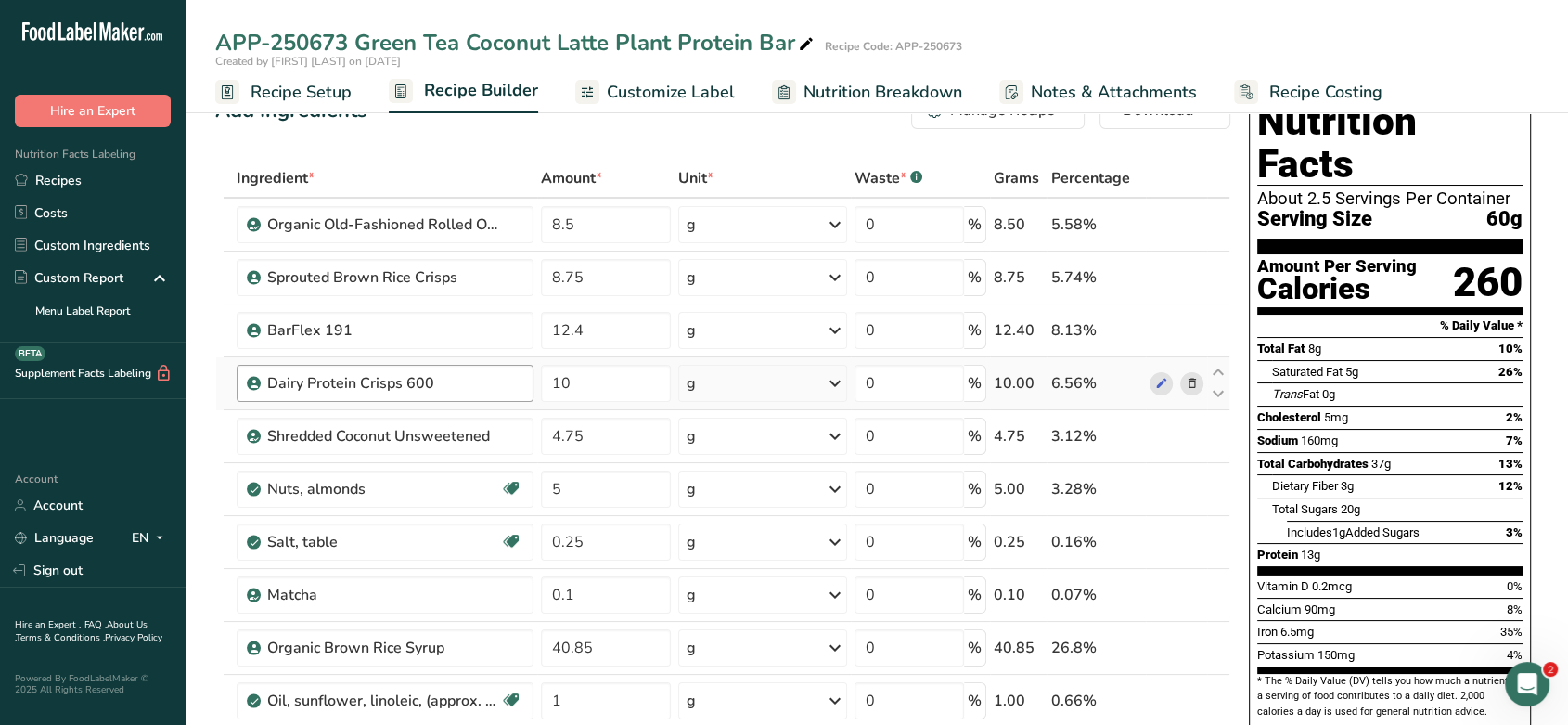 scroll, scrollTop: 70, scrollLeft: 0, axis: vertical 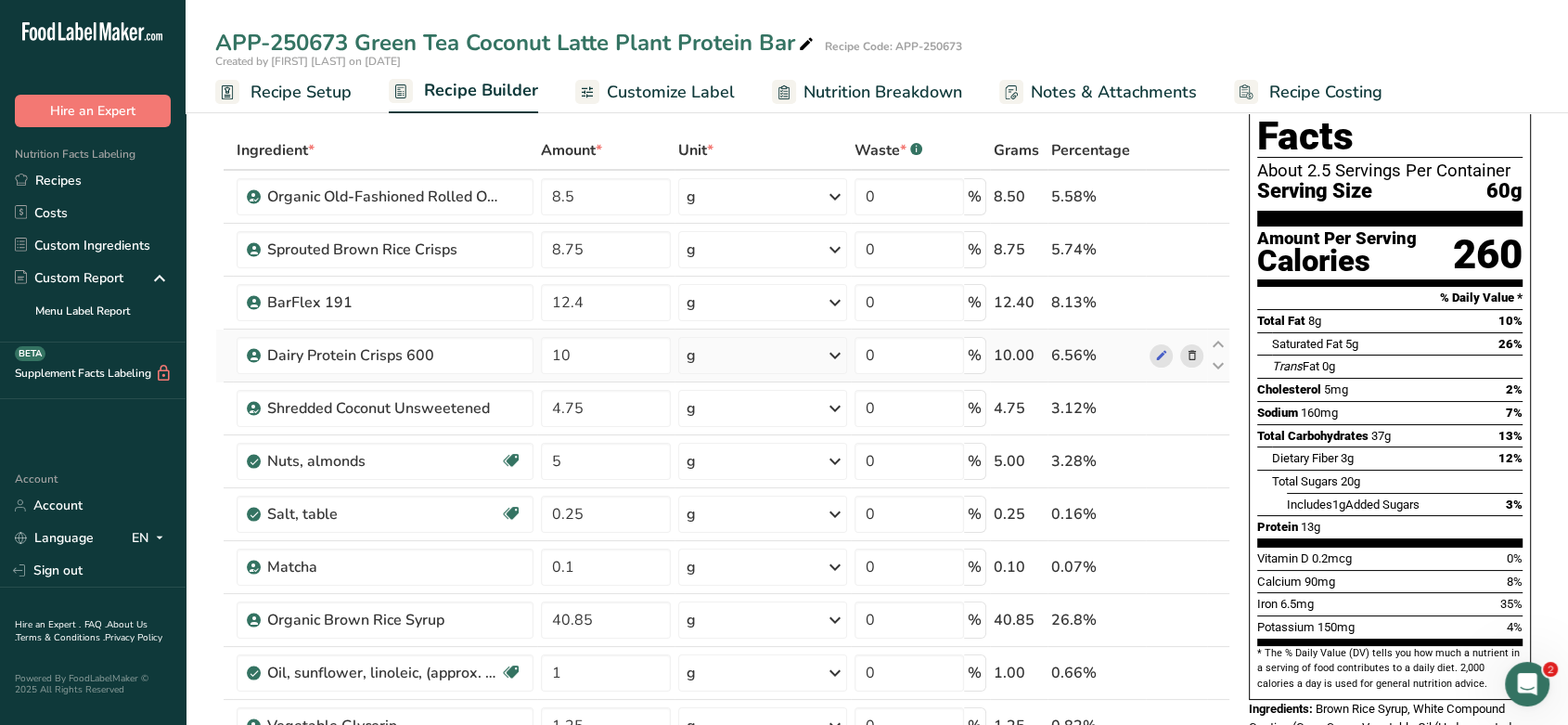 click at bounding box center (1191, 356) 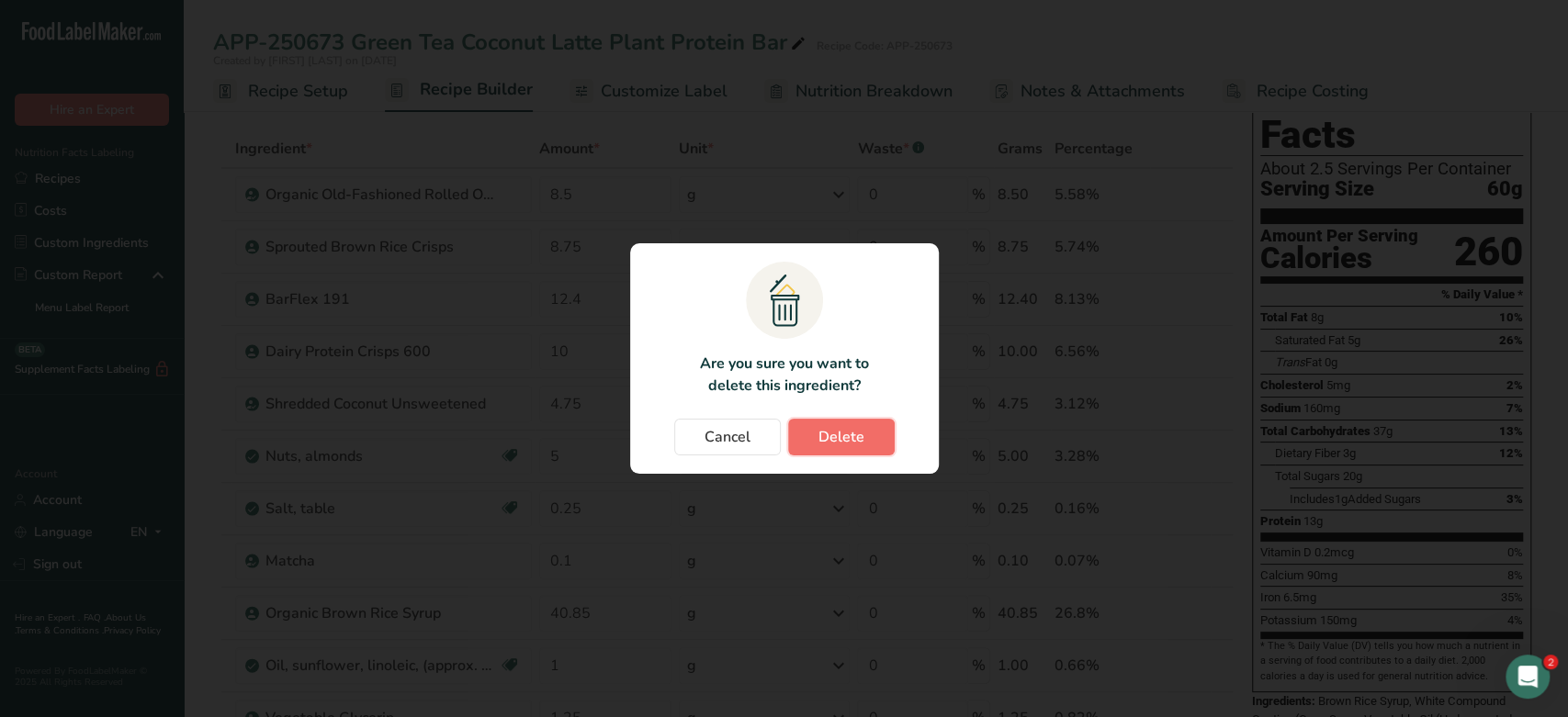 click on "Delete" at bounding box center [841, 437] 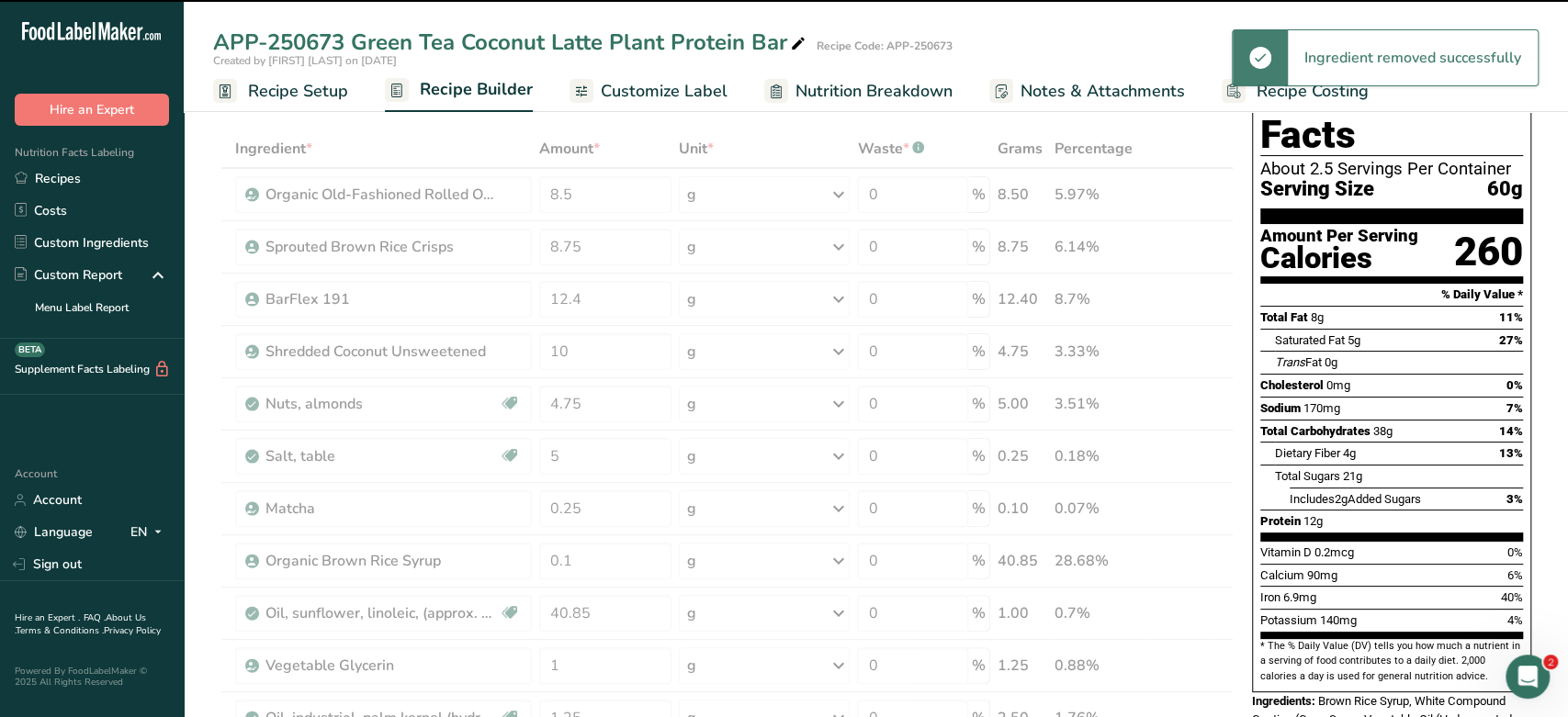 type on "4.75" 